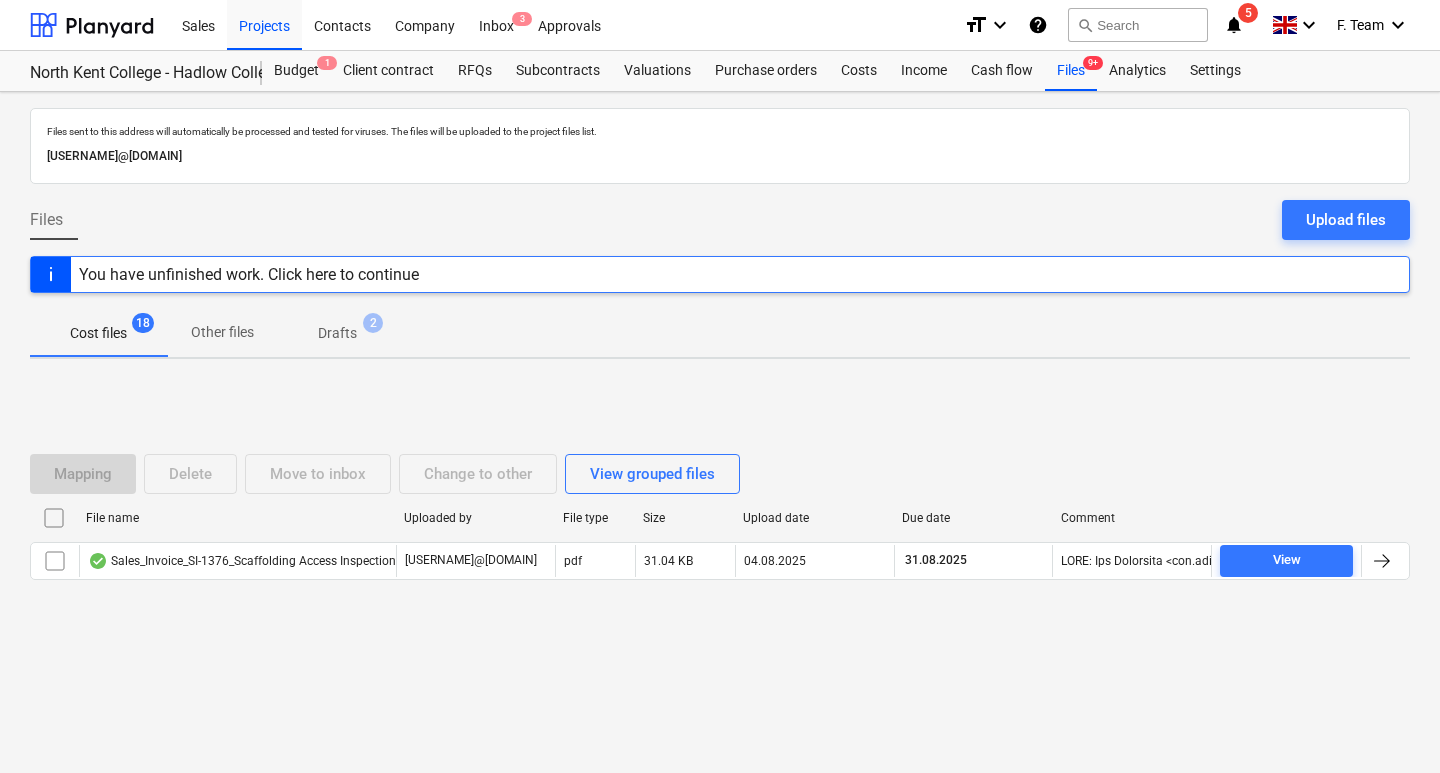 scroll, scrollTop: 0, scrollLeft: 0, axis: both 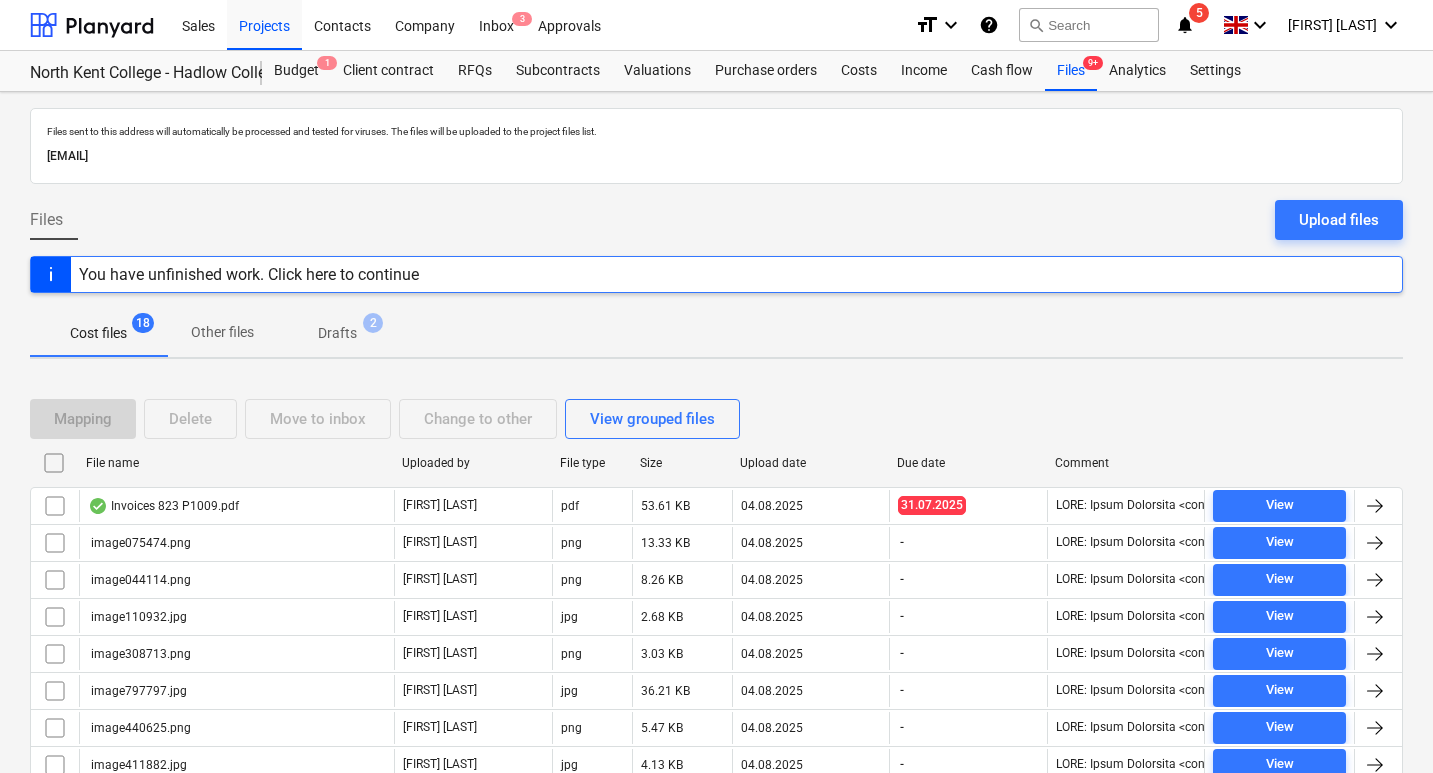 click on "Files Upload files" at bounding box center (716, 228) 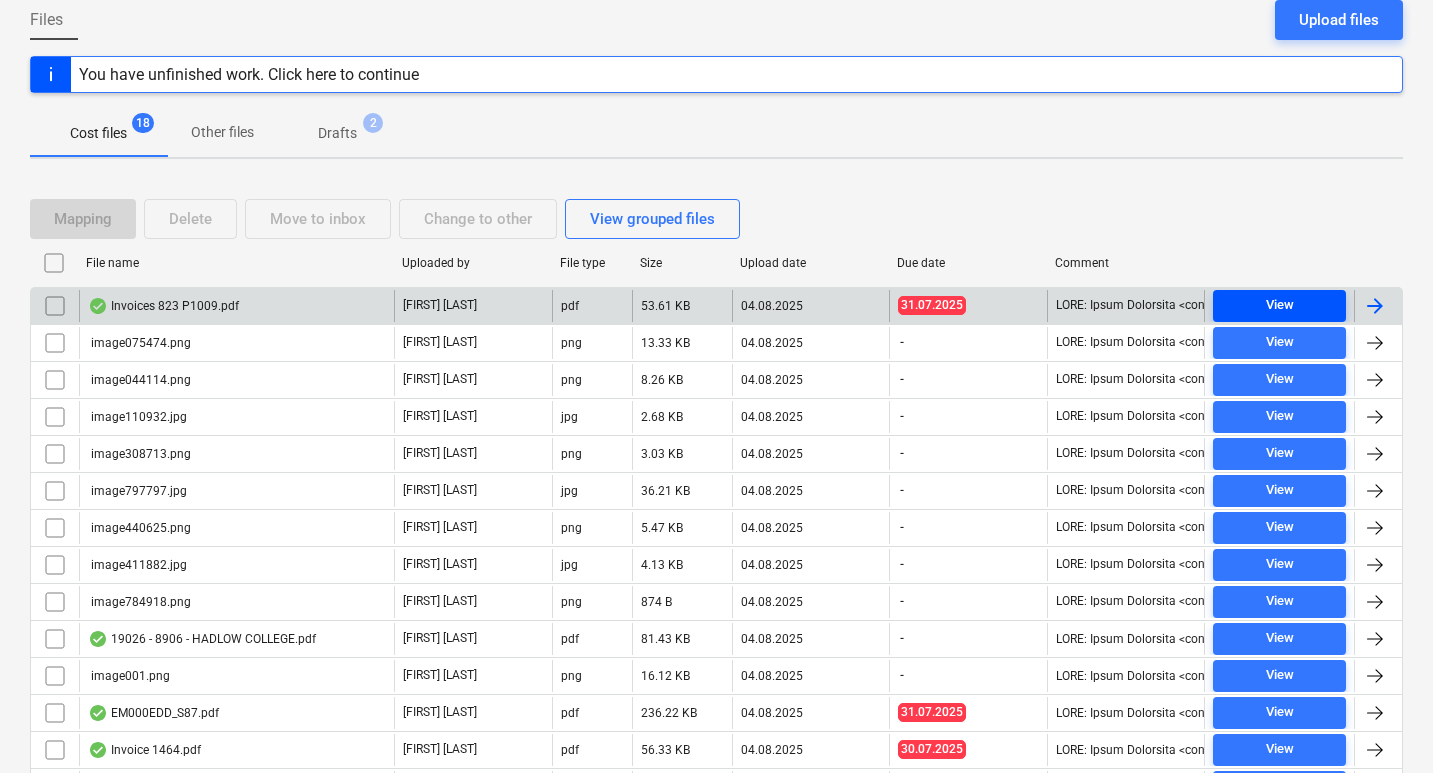 click on "View" at bounding box center (1279, 305) 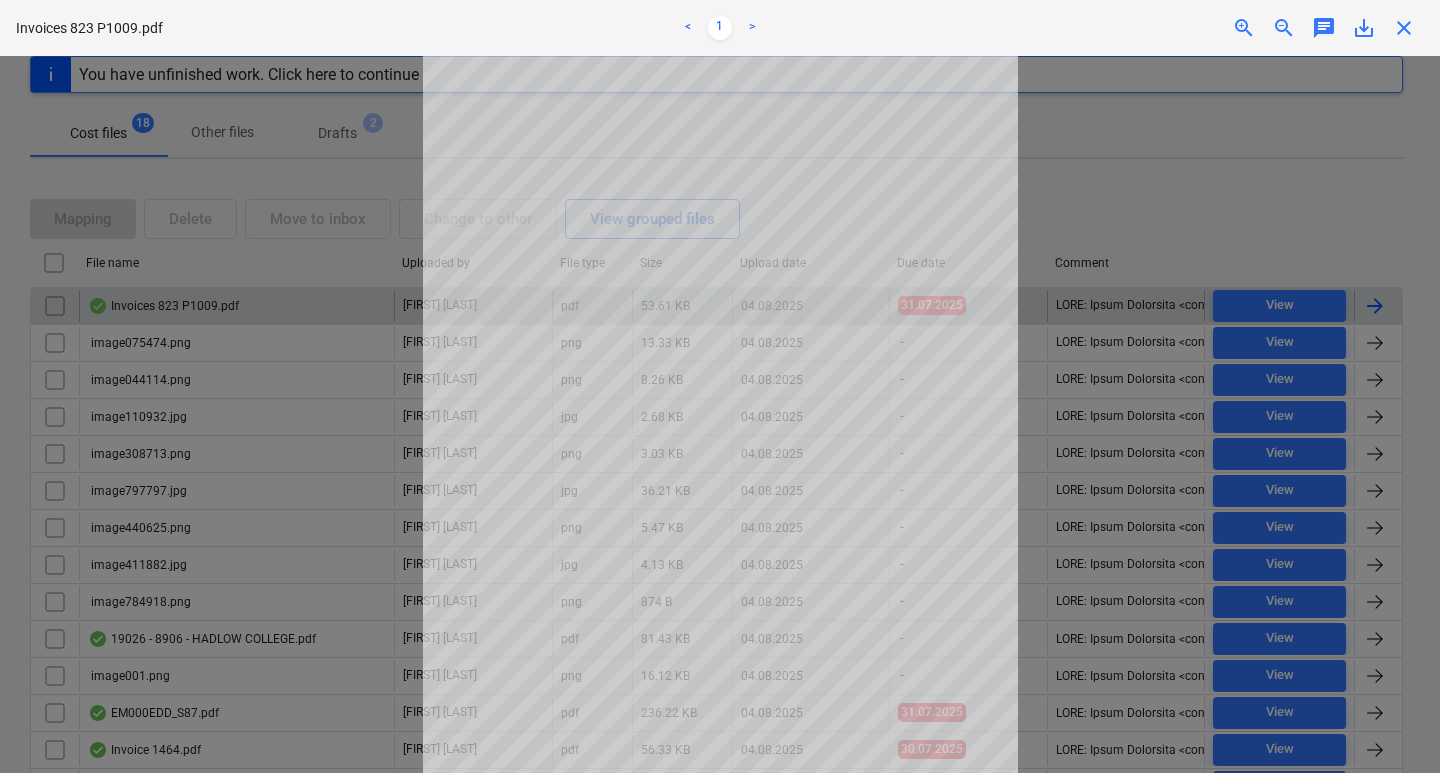 click at bounding box center (720, 414) 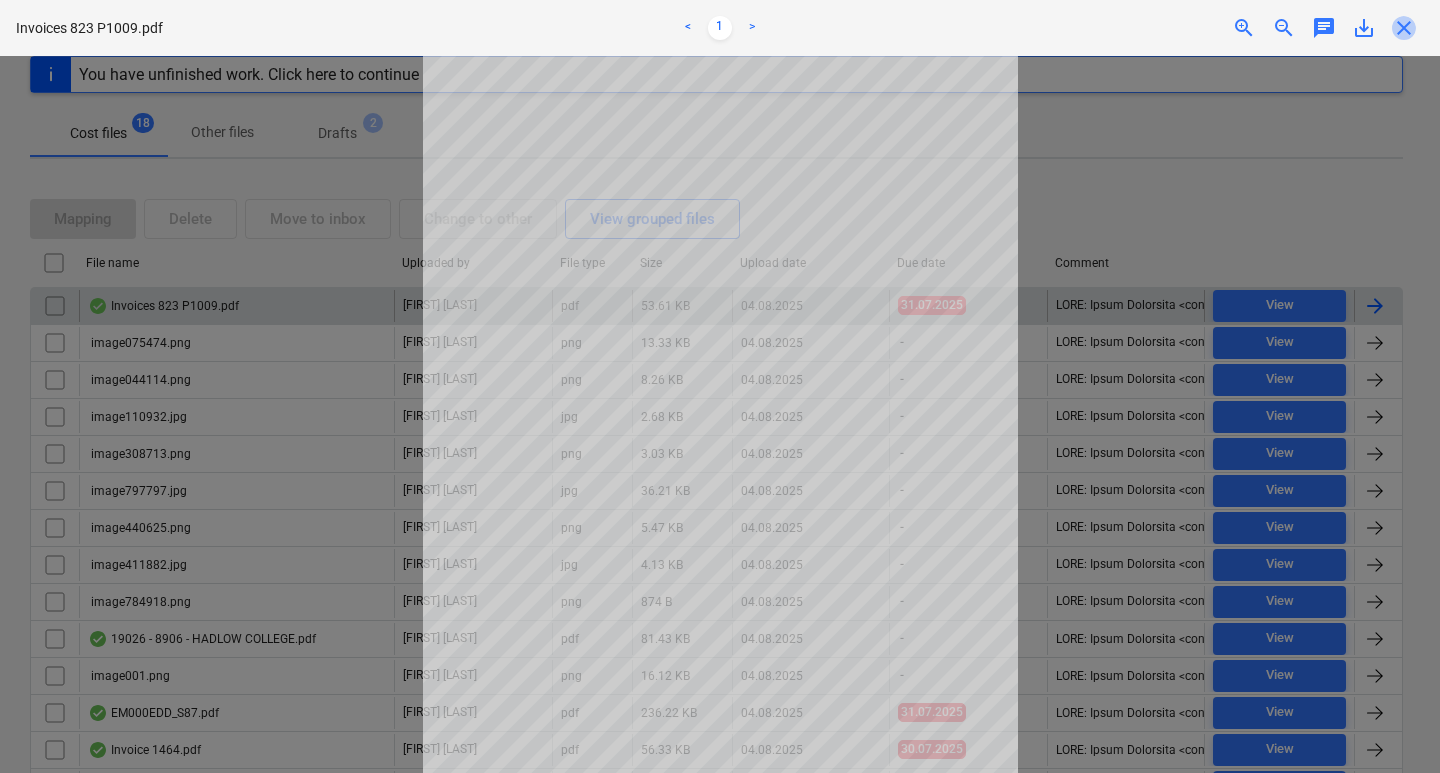 click on "close" at bounding box center (1404, 28) 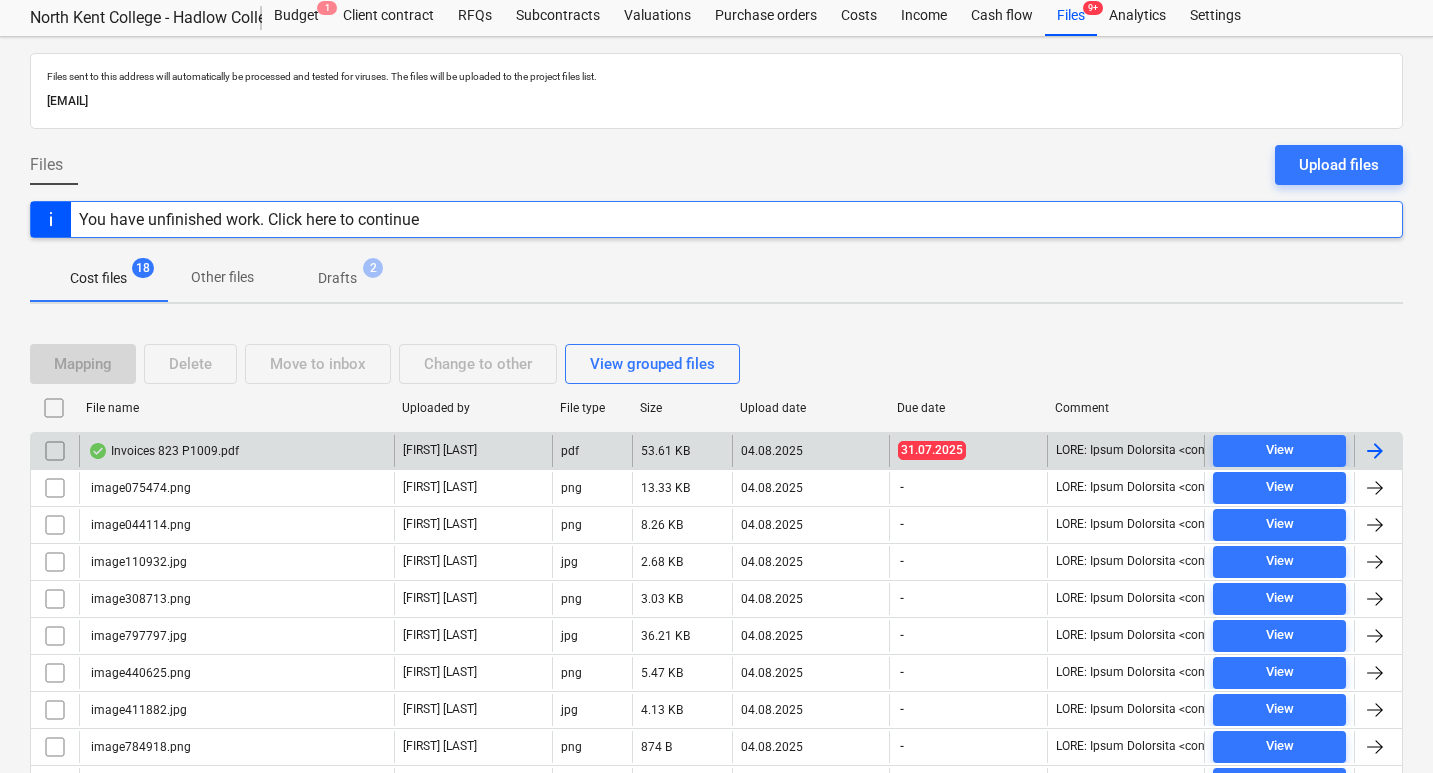 scroll, scrollTop: 0, scrollLeft: 0, axis: both 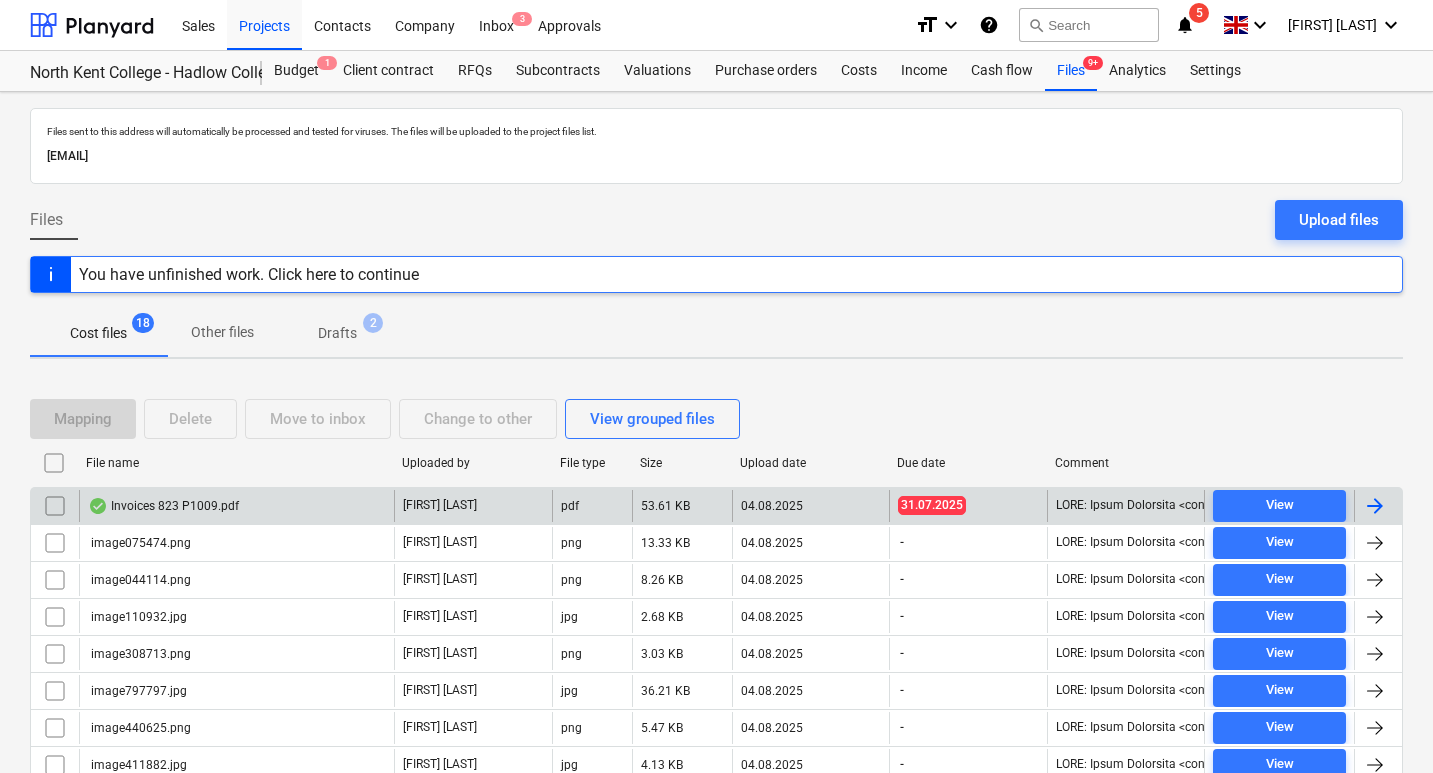 click at bounding box center (1375, 506) 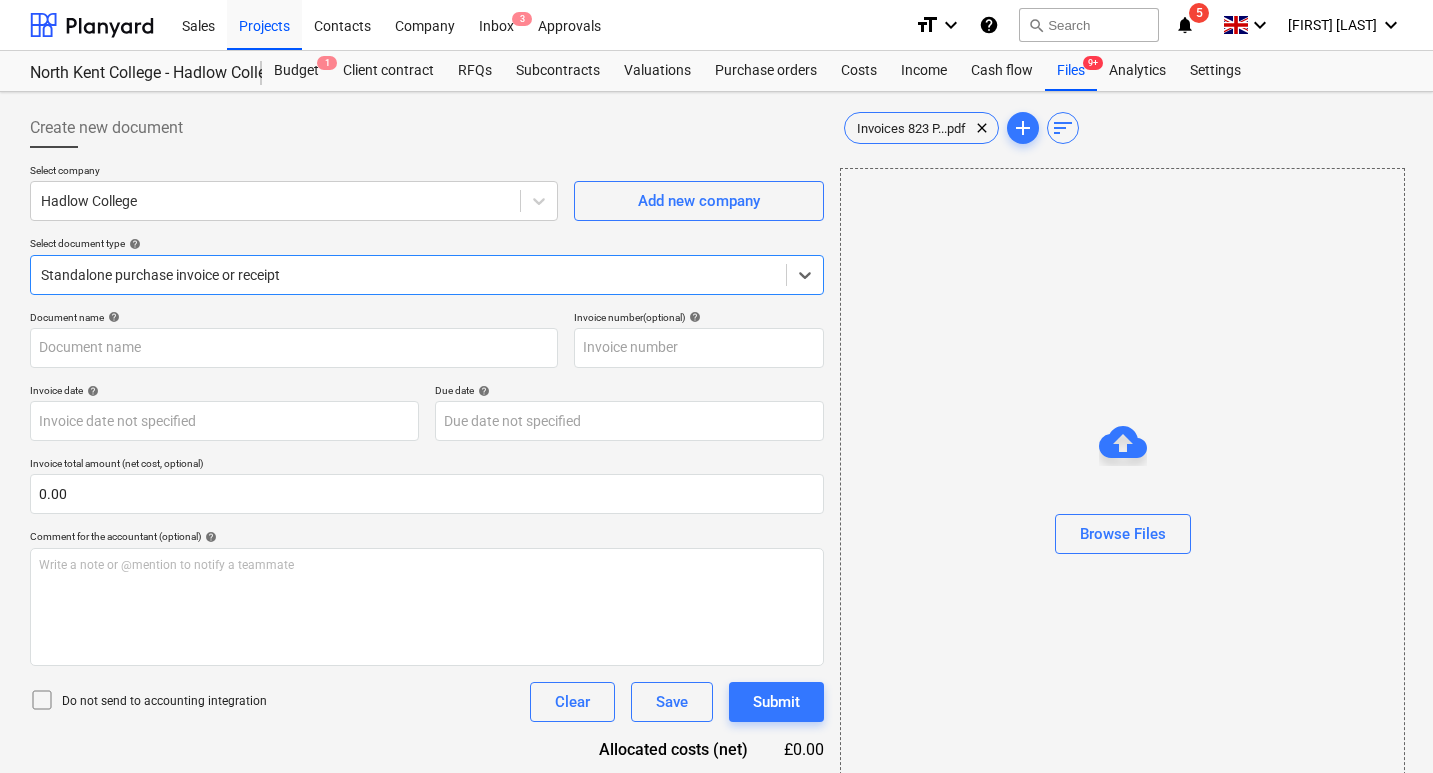 type on "IN93539" 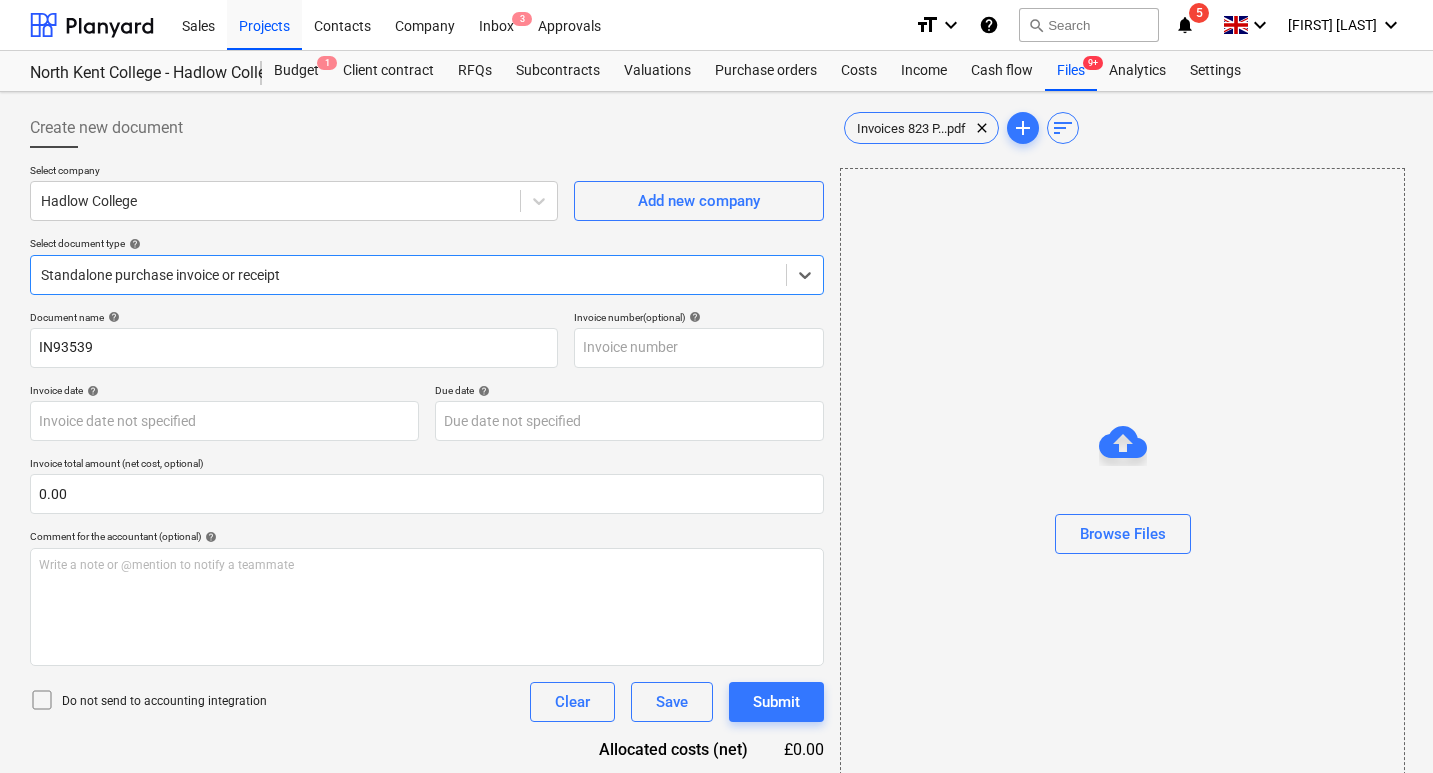 type on "IN93539" 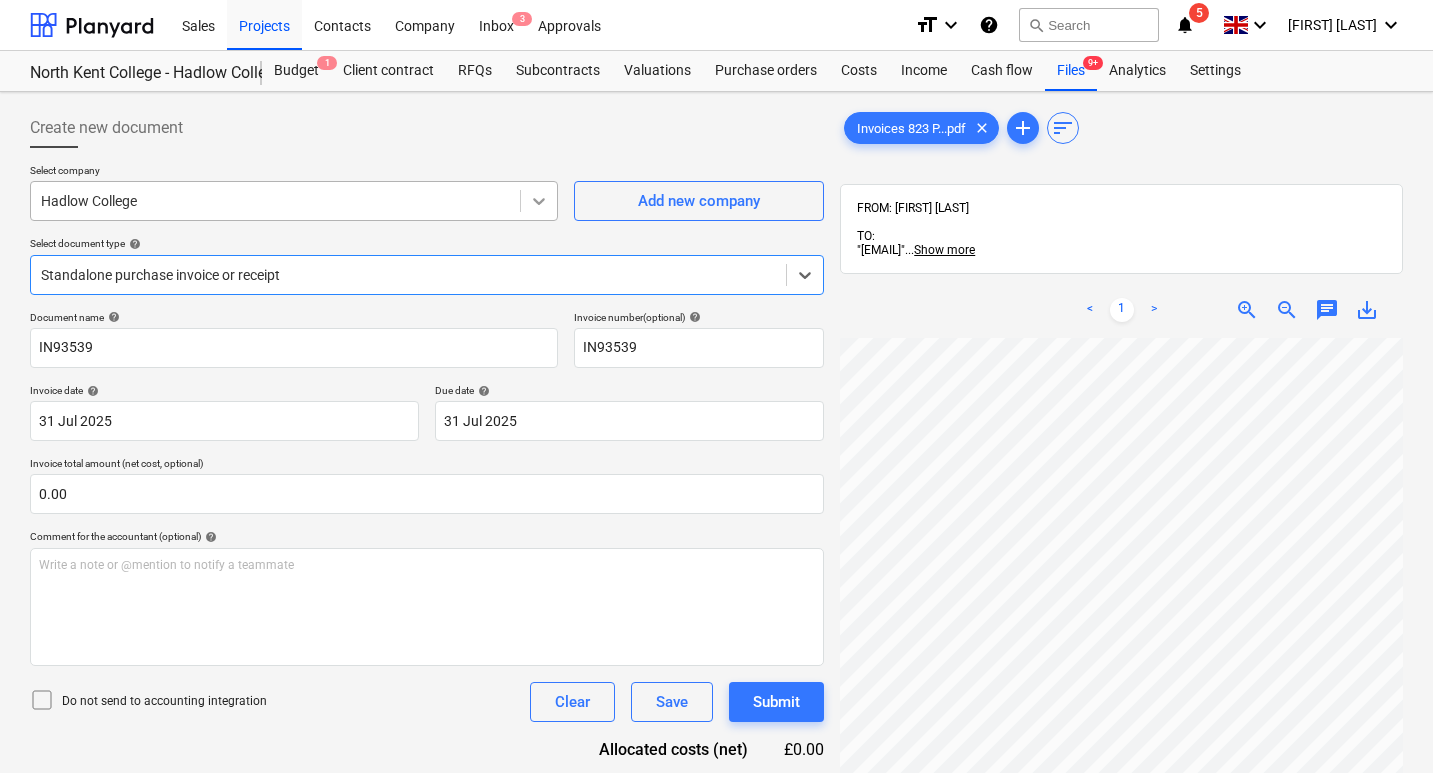 click 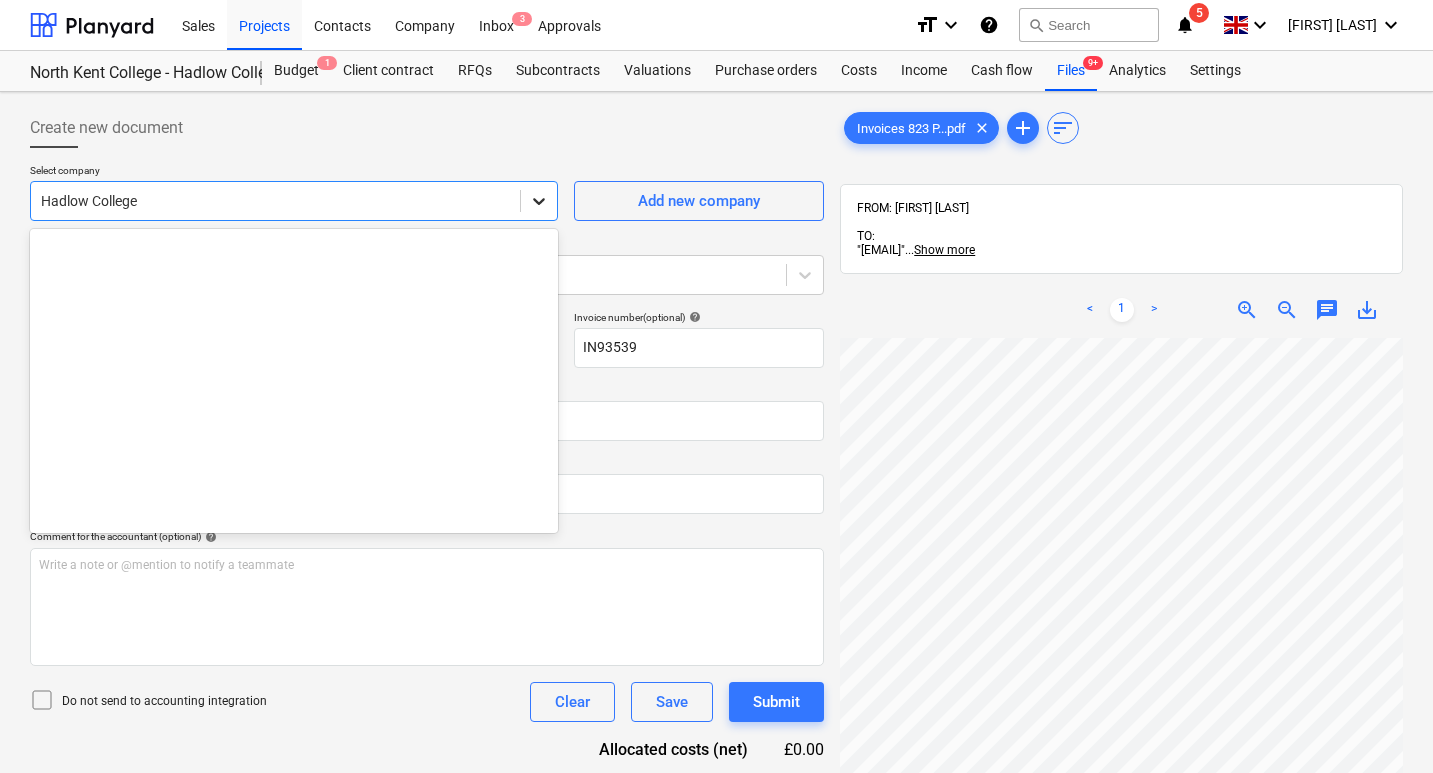 scroll, scrollTop: 5040, scrollLeft: 0, axis: vertical 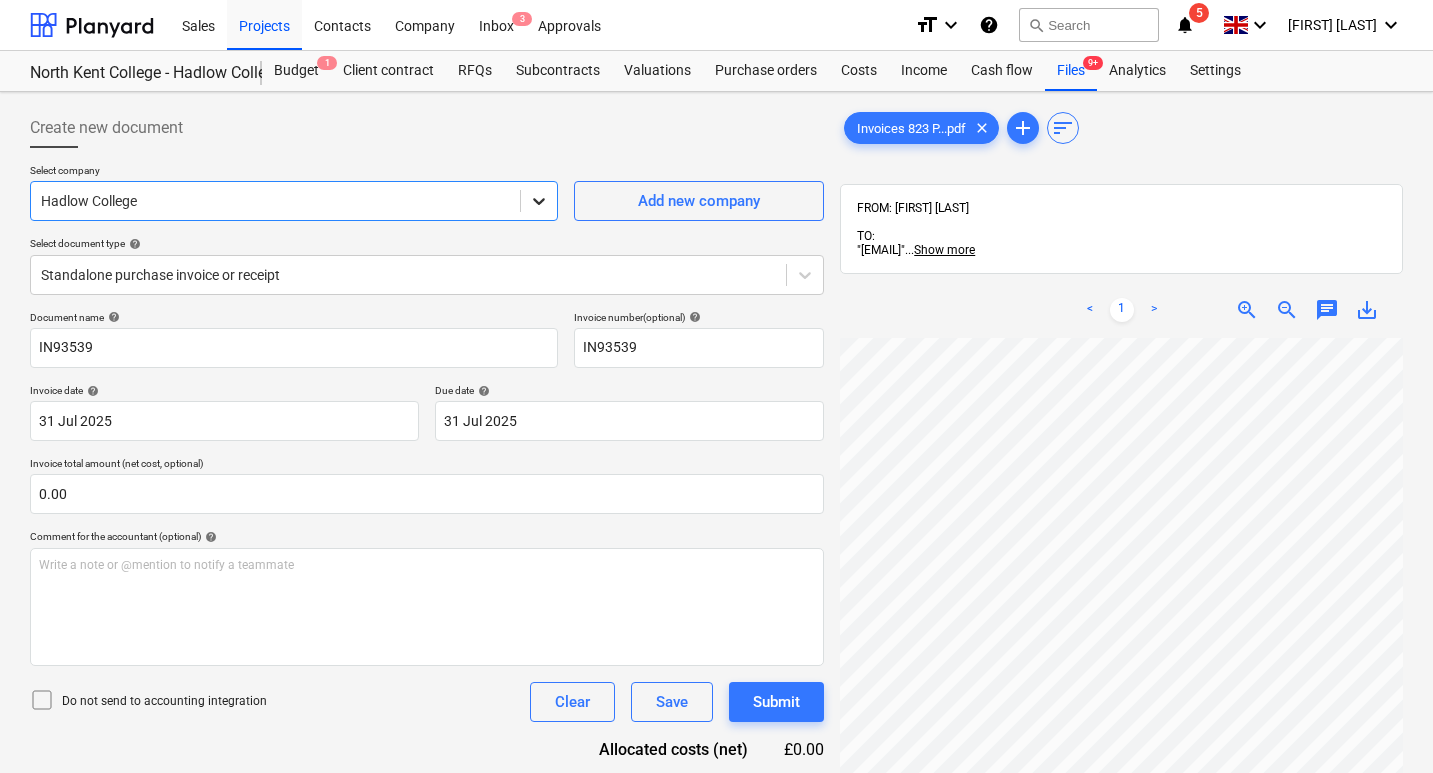 click 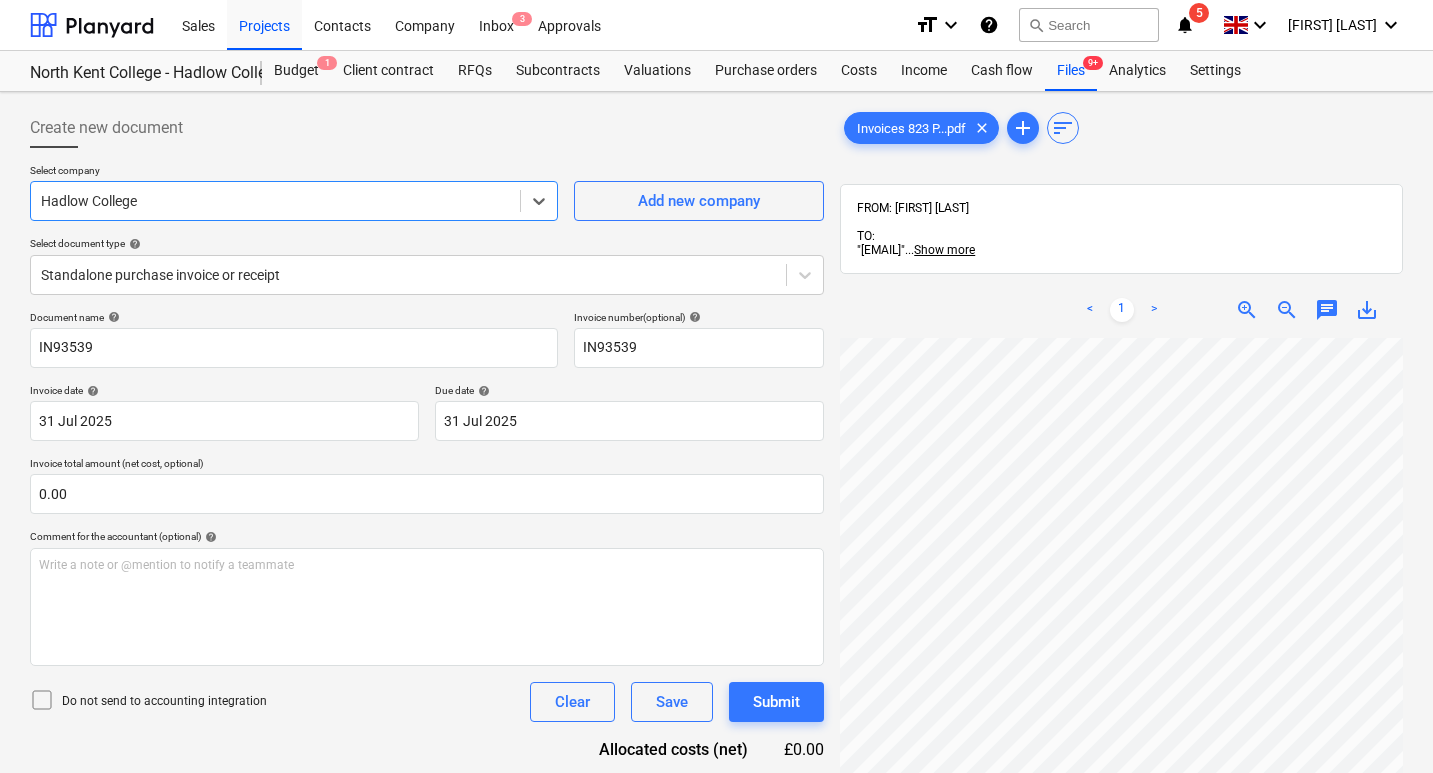 click on "Hadlow College" at bounding box center (275, 201) 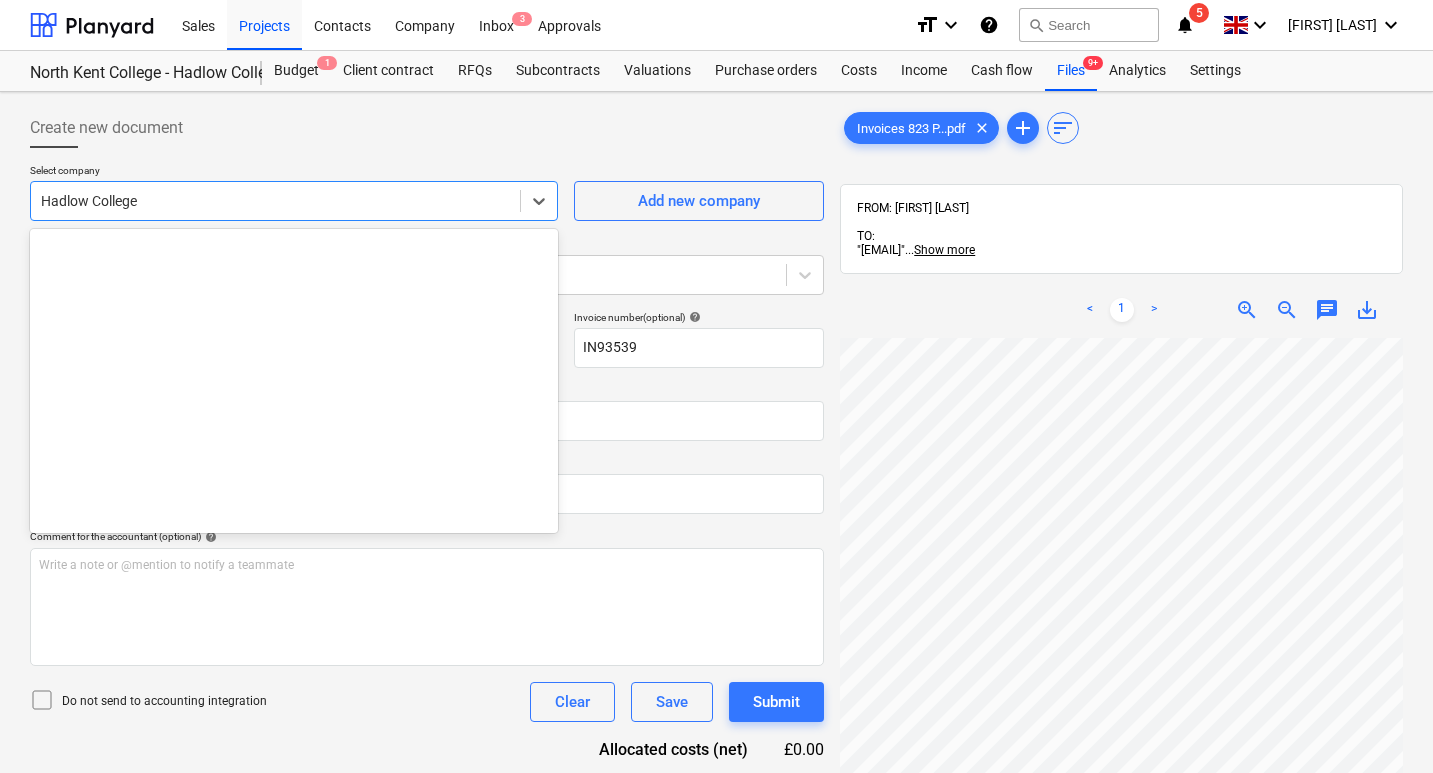 scroll, scrollTop: 5040, scrollLeft: 0, axis: vertical 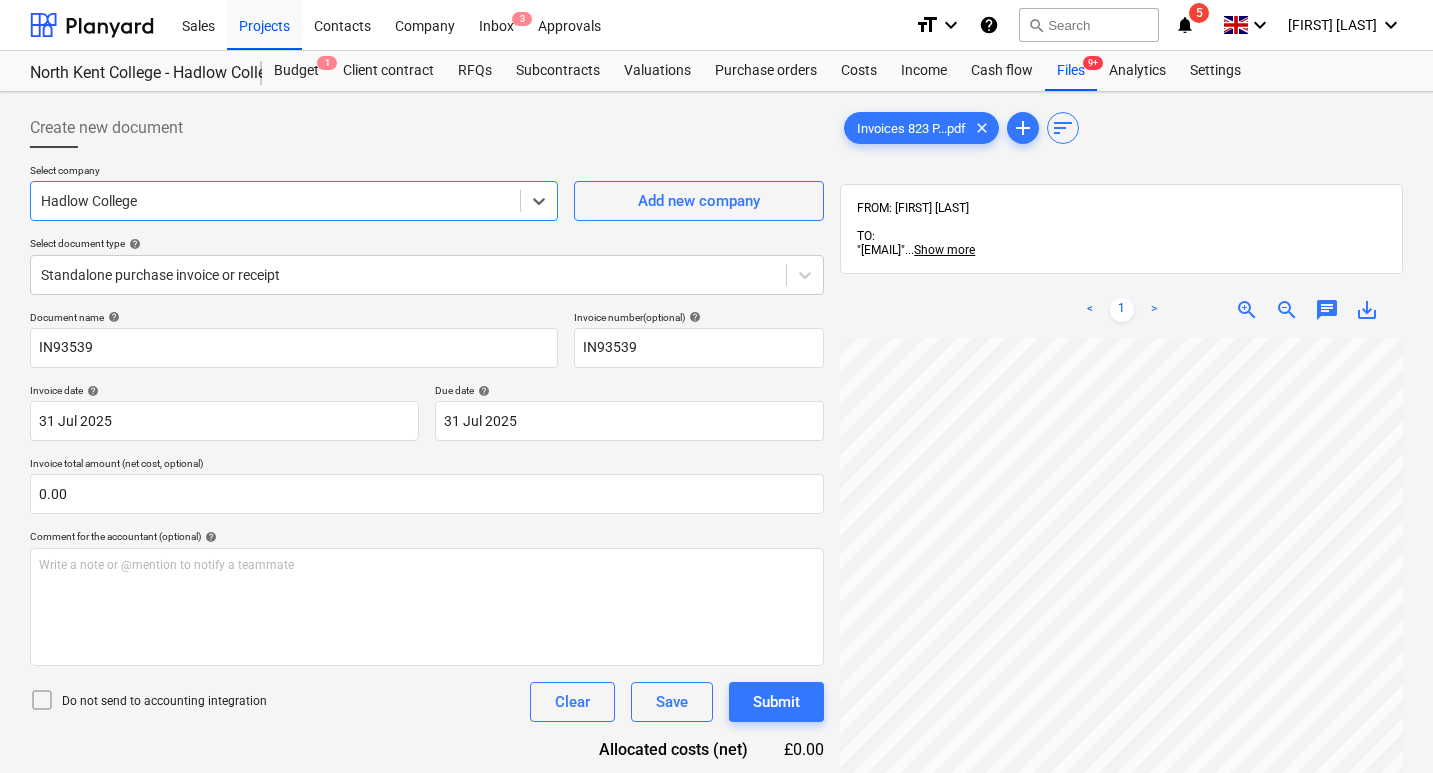 drag, startPoint x: 238, startPoint y: 204, endPoint x: 0, endPoint y: 222, distance: 238.6797 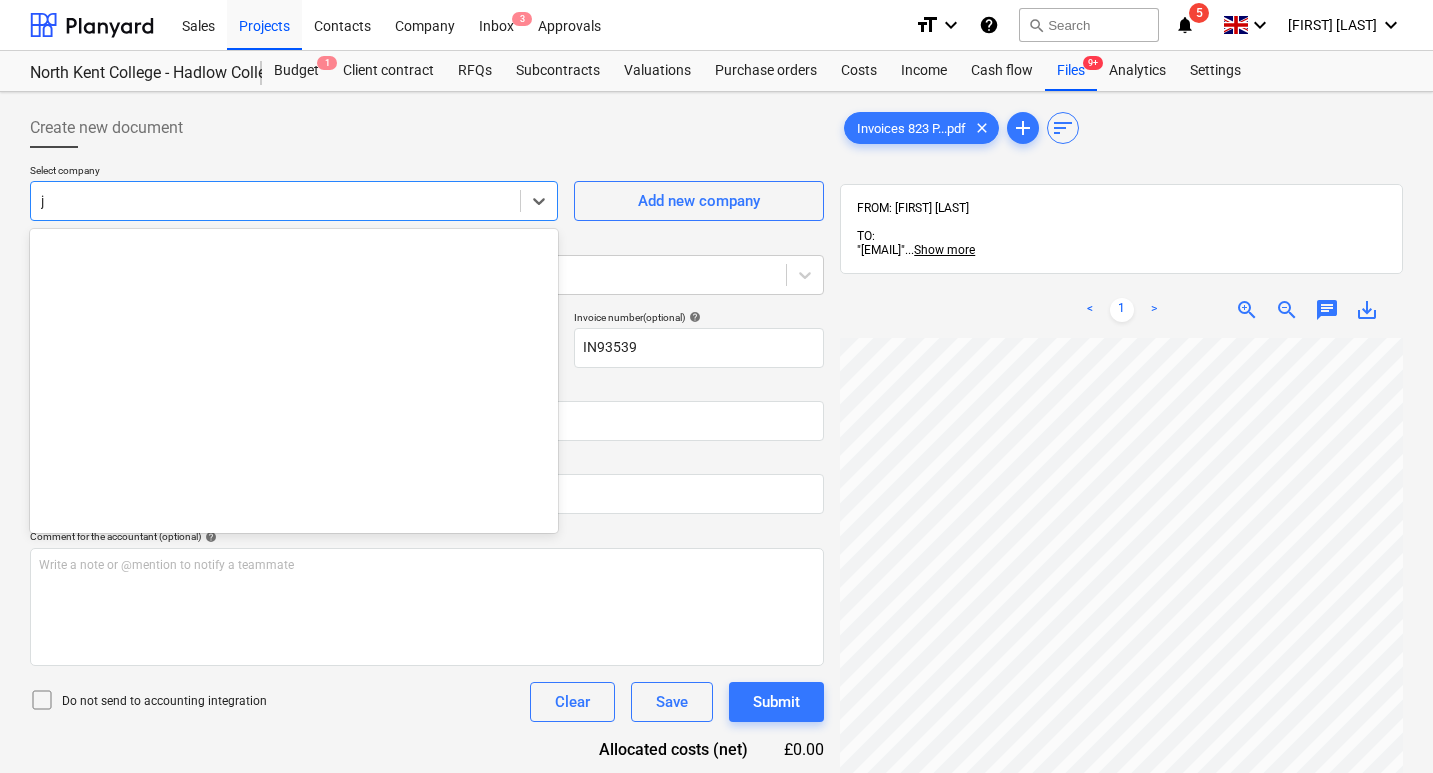 scroll, scrollTop: 470, scrollLeft: 0, axis: vertical 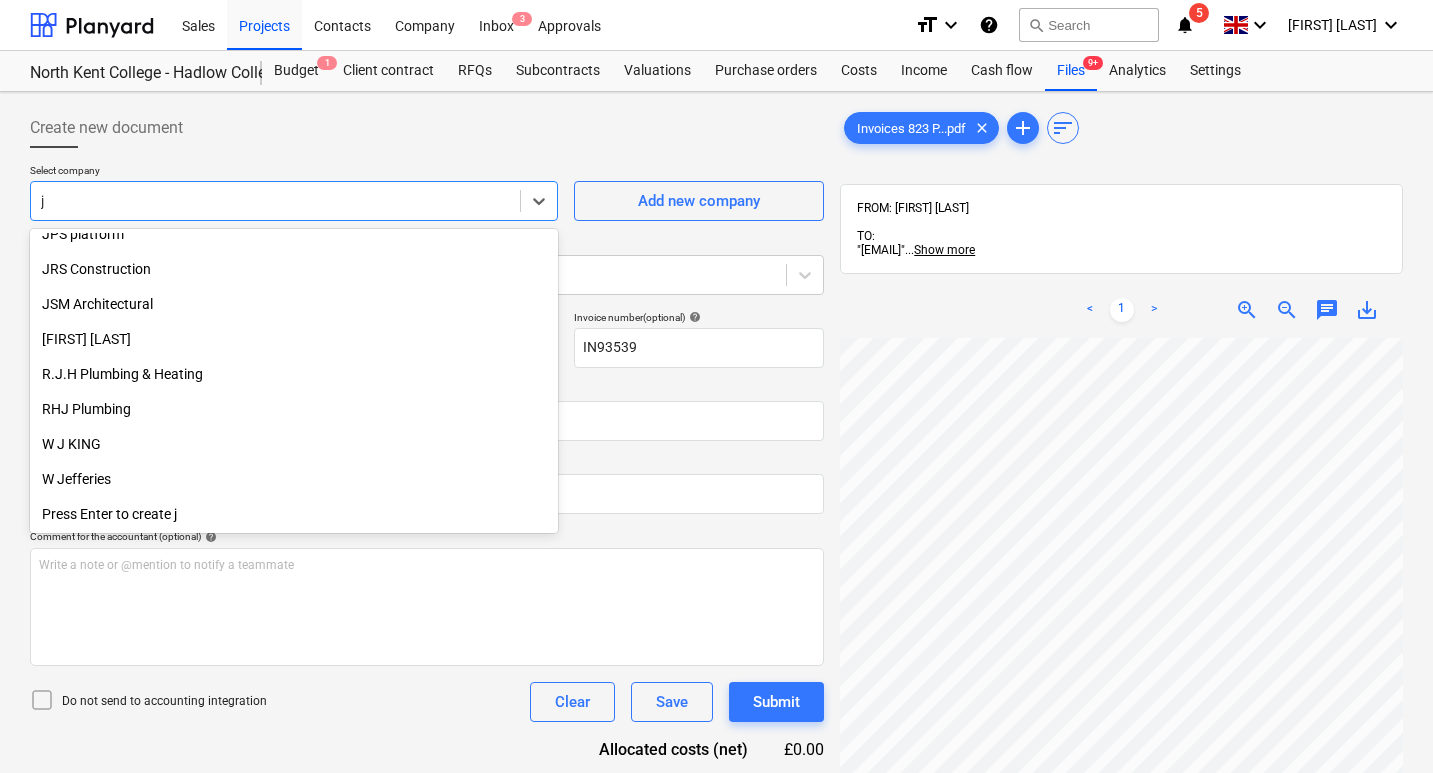 type on "jp" 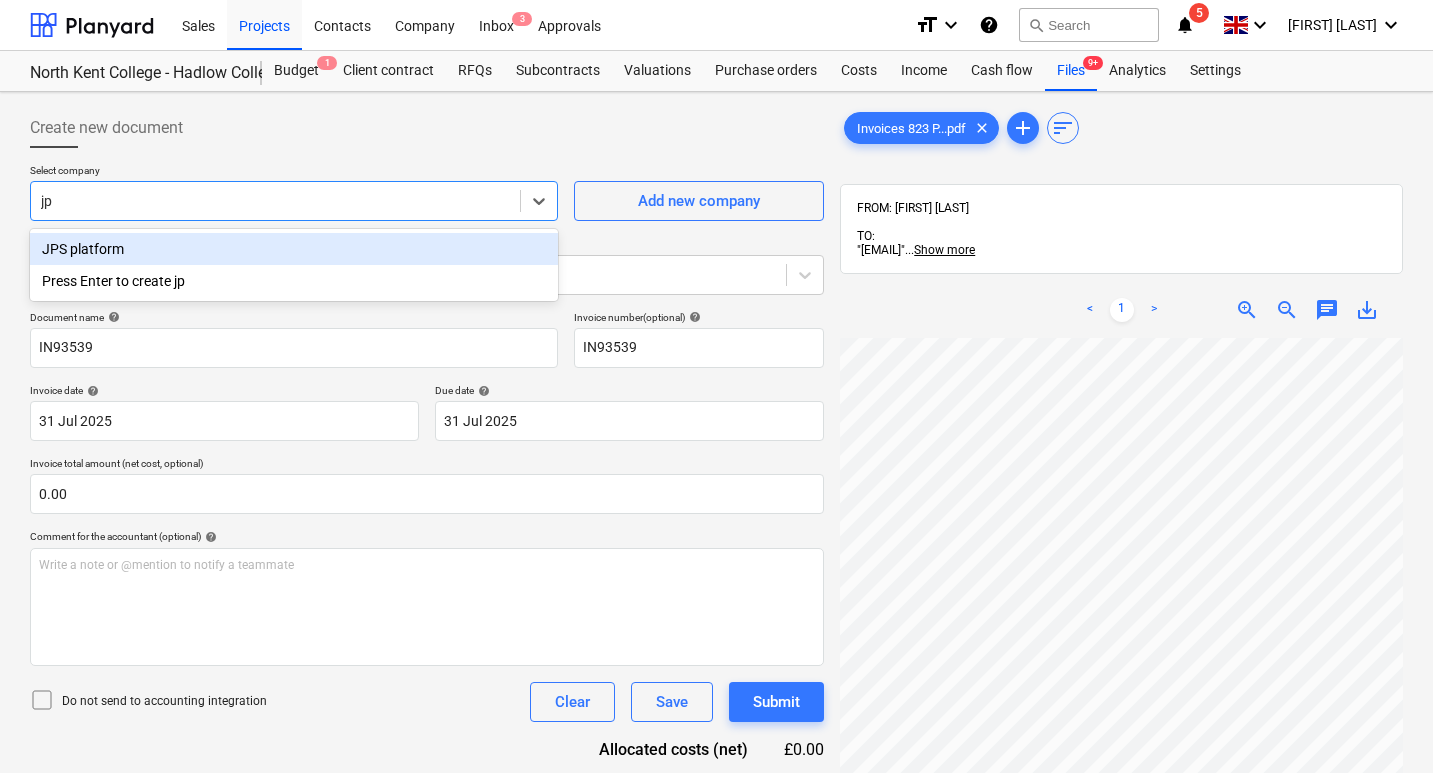 click on "JPS platform" at bounding box center (294, 249) 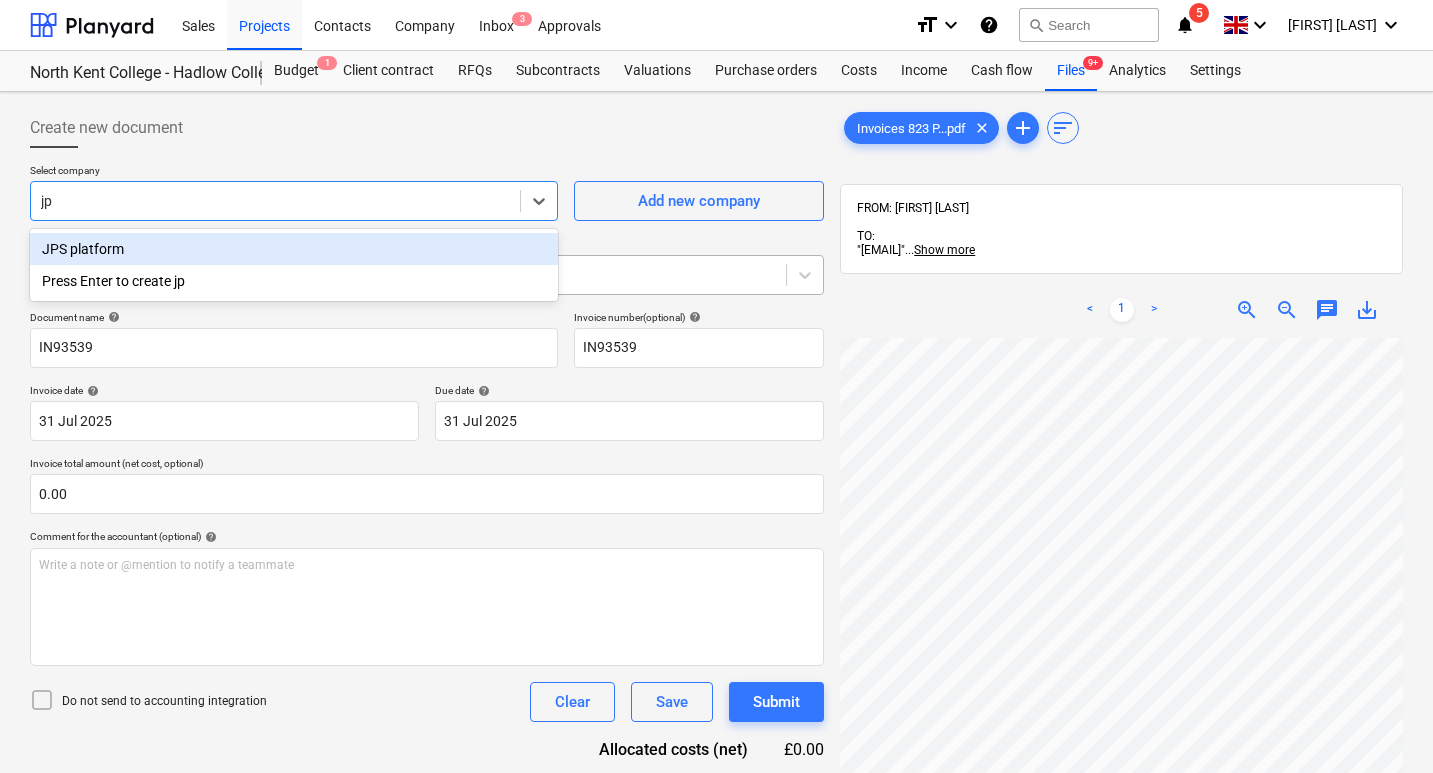 type 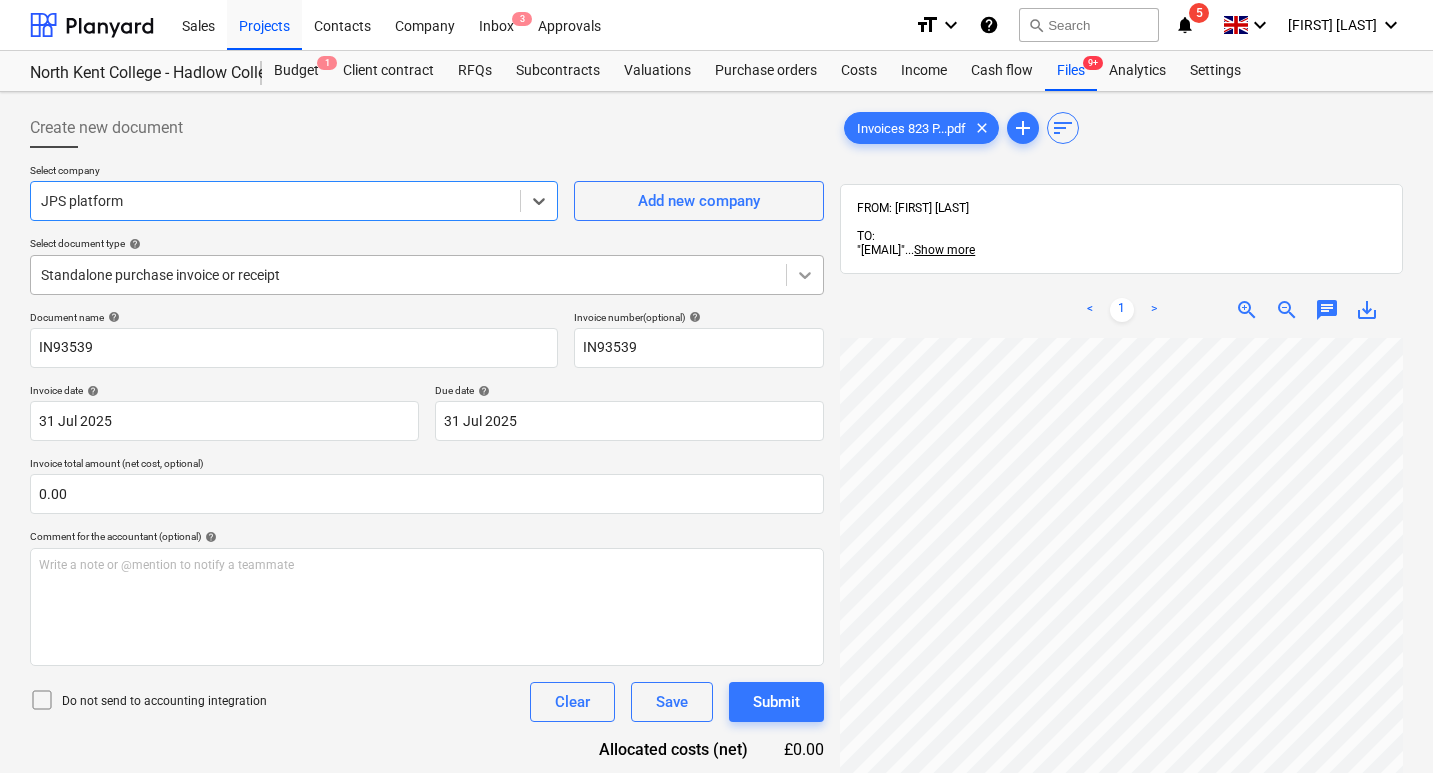 click 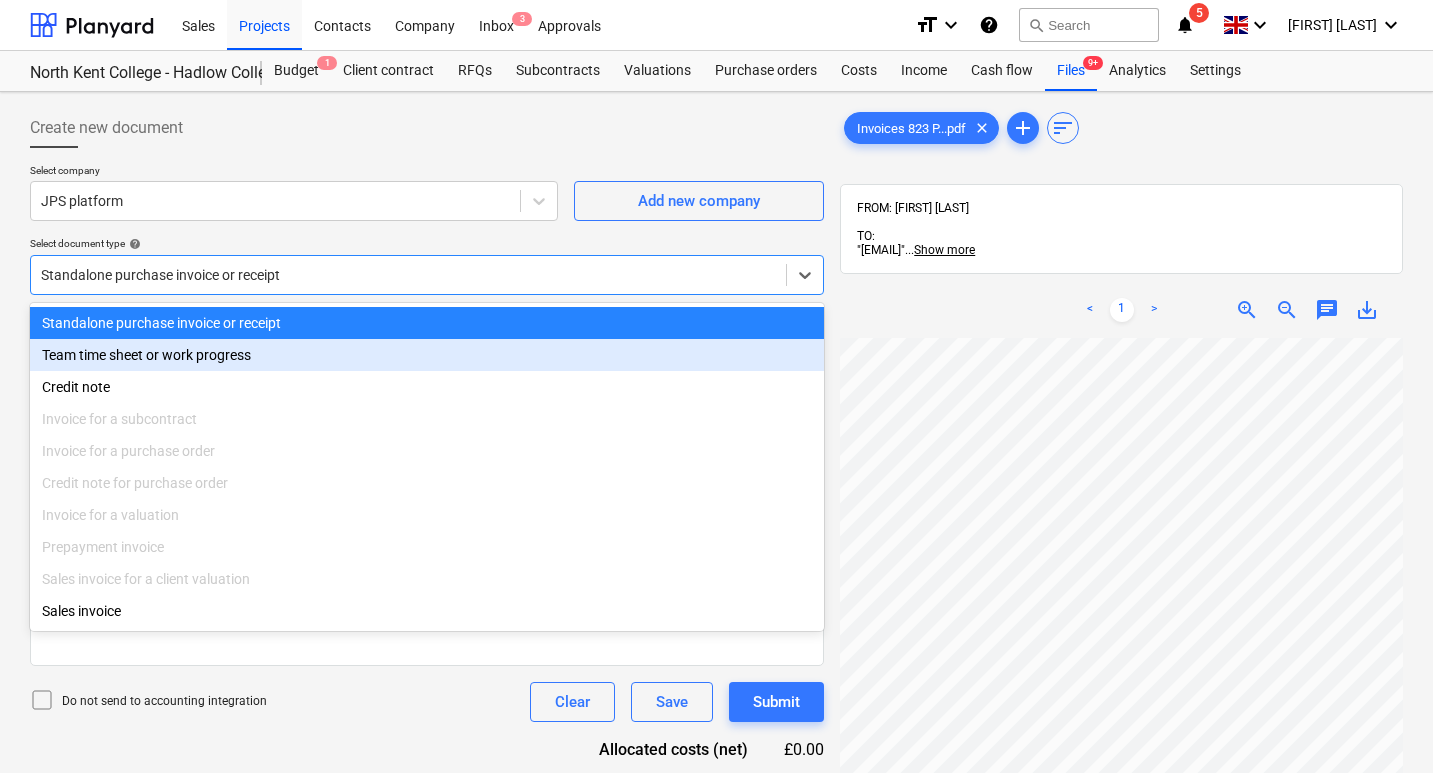 click on "< 1 > zoom_in zoom_out chat 0 save_alt" at bounding box center (1121, 310) 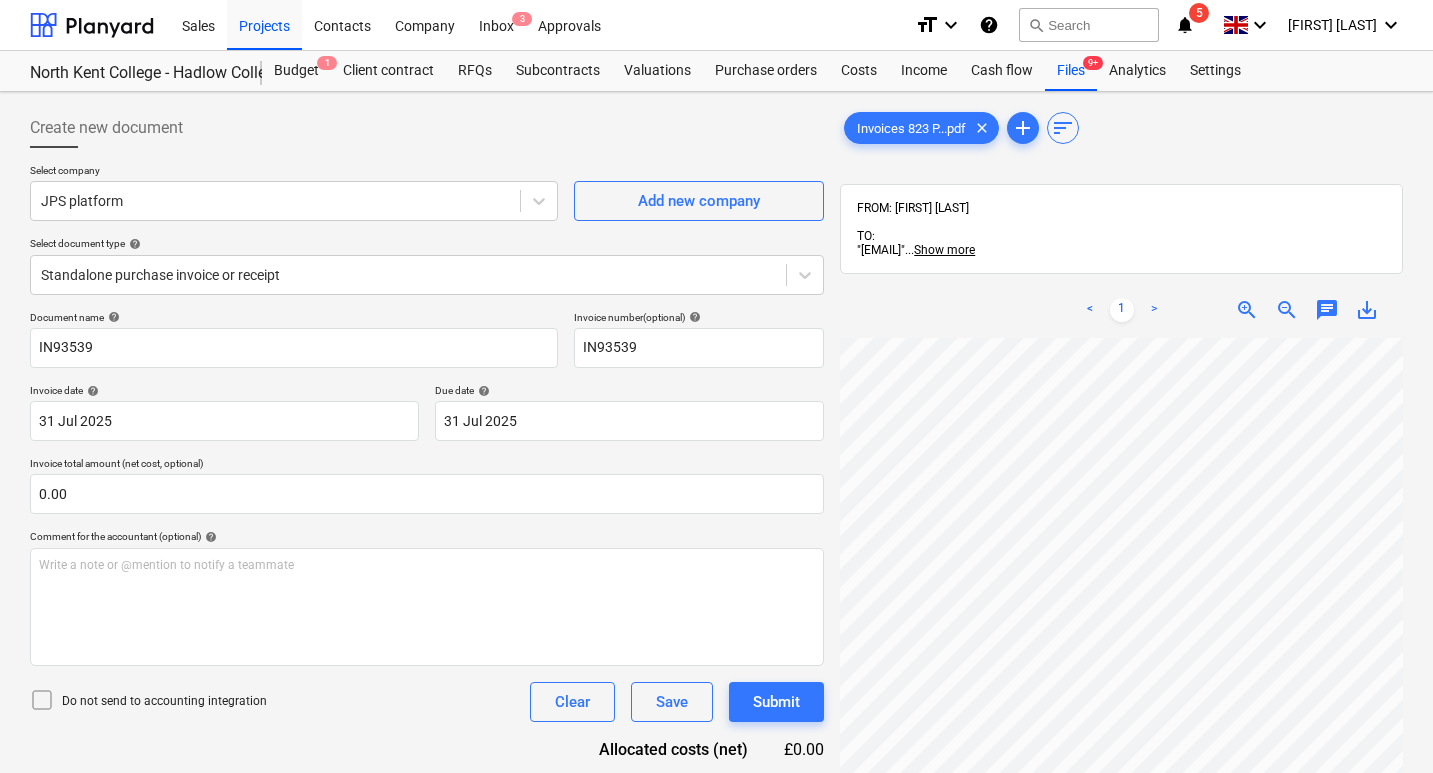 scroll, scrollTop: 100, scrollLeft: 0, axis: vertical 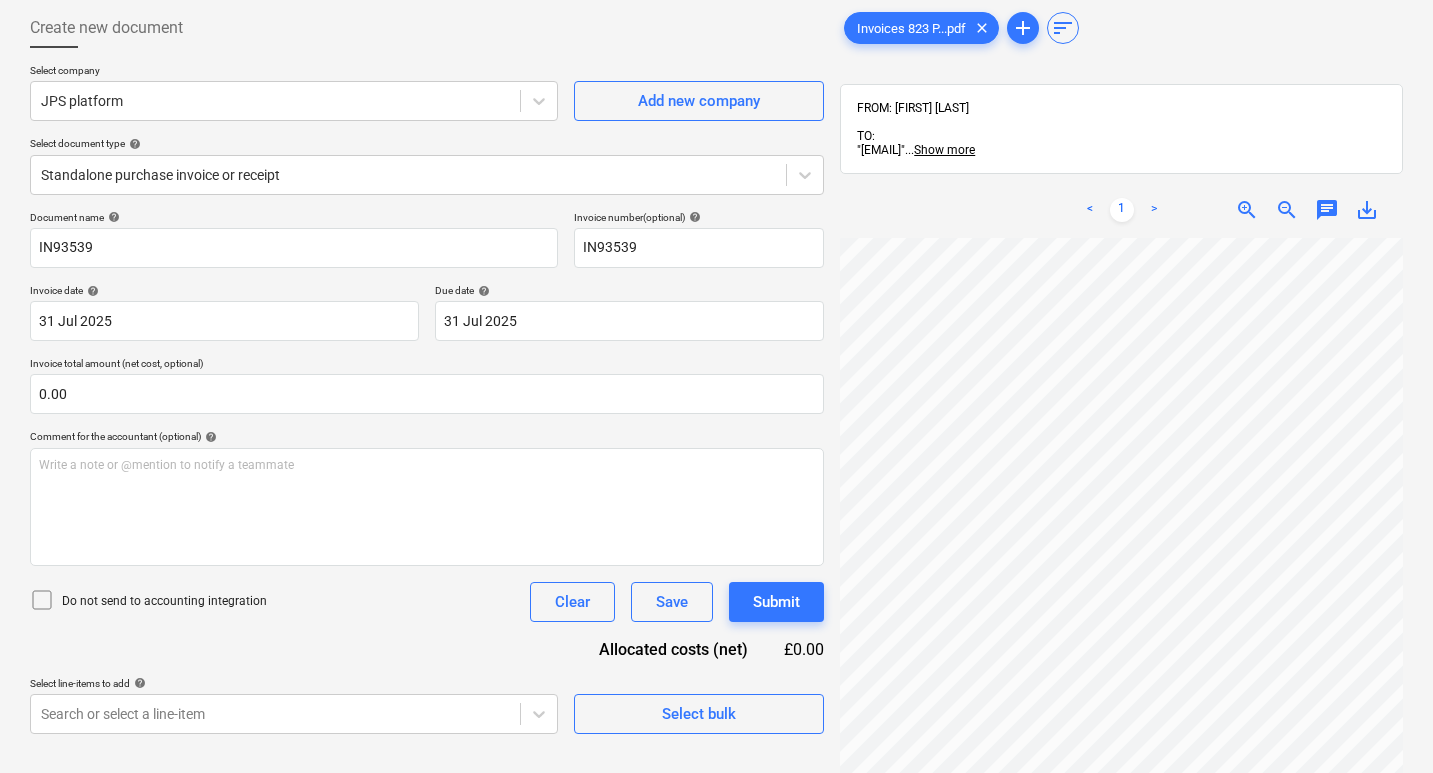 click on "Document name help IN93539 Invoice number  (optional) help IN93539 Invoice date help 31 [MONTH] 2025 31.07.2025 Press the down arrow key to interact with the calendar and
select a date. Press the question mark key to get the keyboard shortcuts for changing dates. Due date help 31 [MONTH] 2025 31.07.2025 Press the down arrow key to interact with the calendar and
select a date. Press the question mark key to get the keyboard shortcuts for changing dates. Invoice total amount (net cost, optional) 0.00 Comment for the accountant (optional) help Write a note or @mention to notify a teammate ﻿ Do not send to accounting integration Clear Save Submit Allocated costs (net) £0.00 Select line-items to add help Search or select a line-item Select bulk" at bounding box center (427, 472) 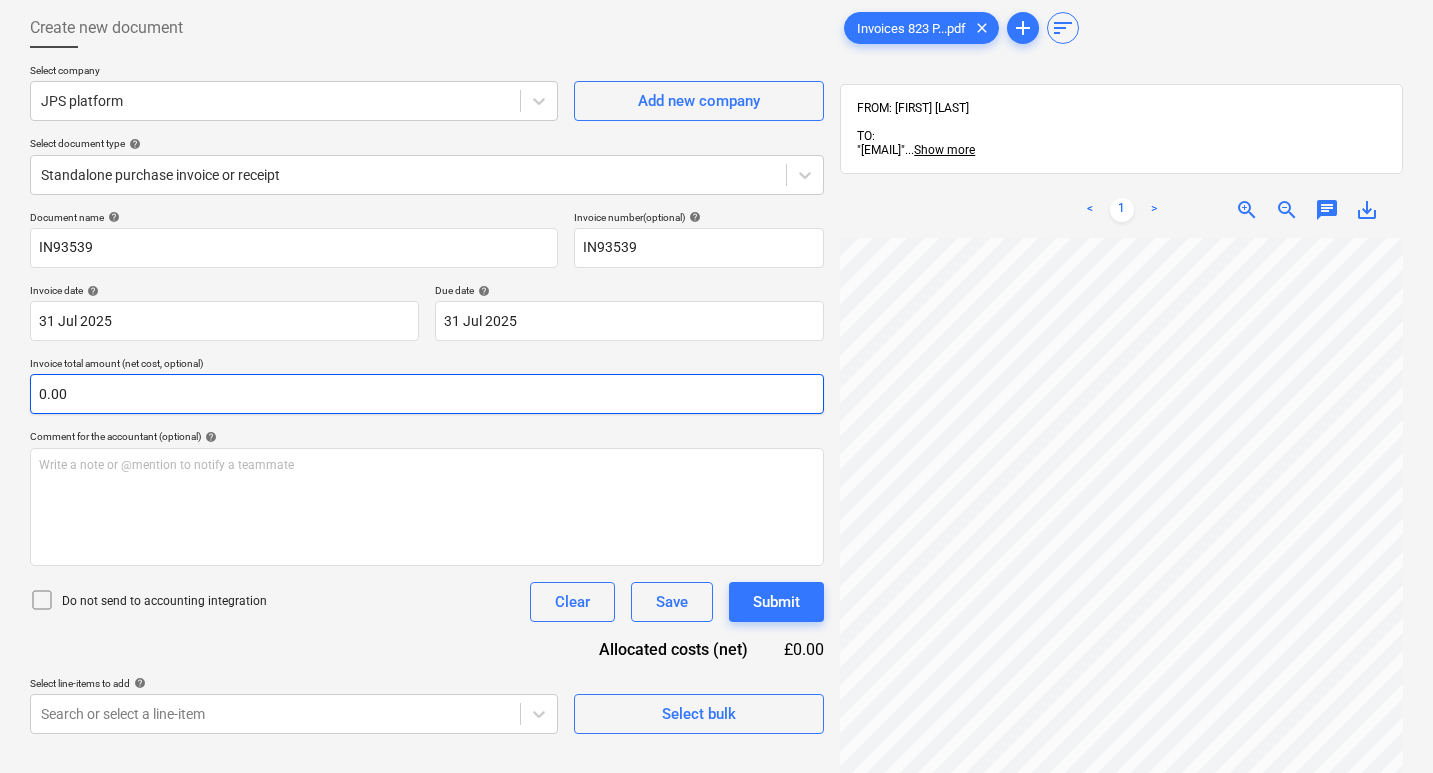 type 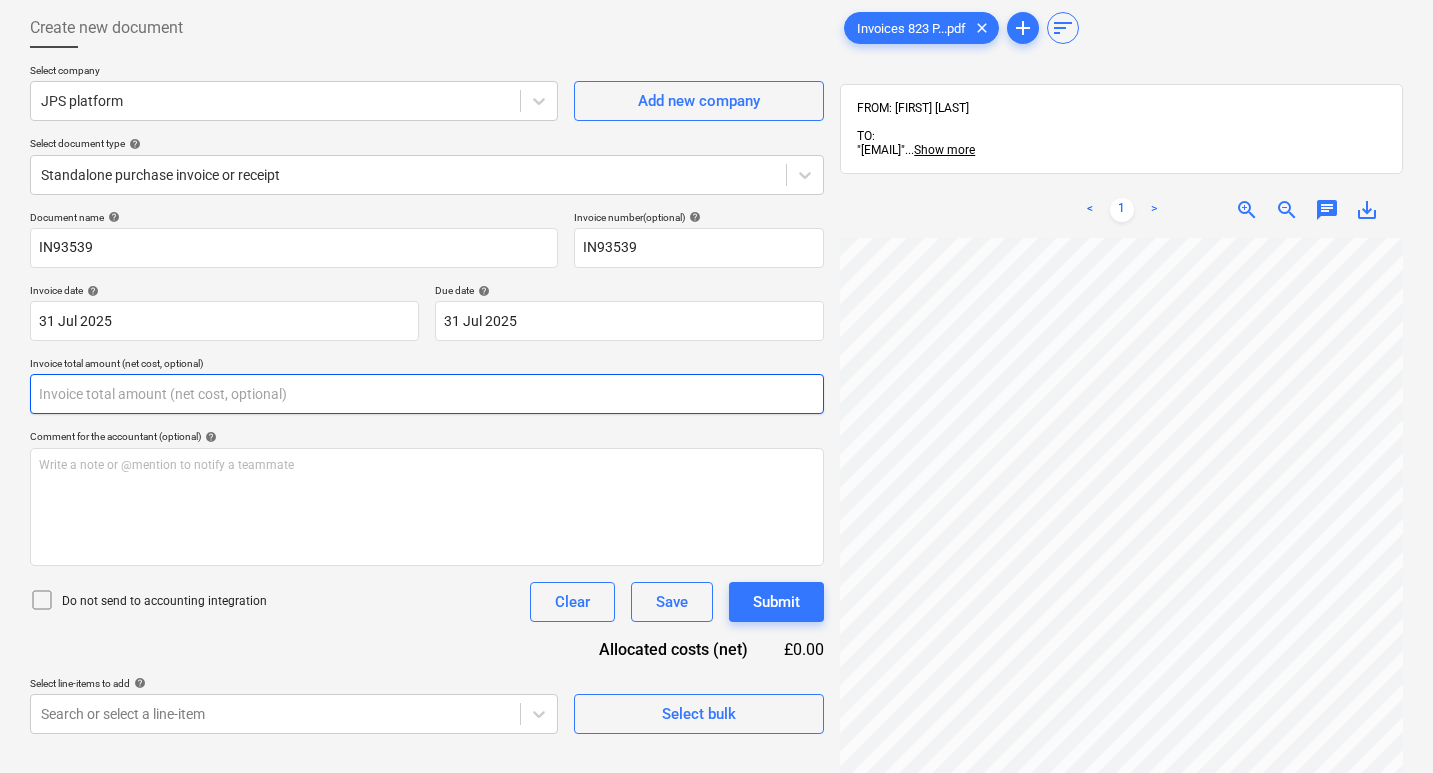 click at bounding box center [427, 394] 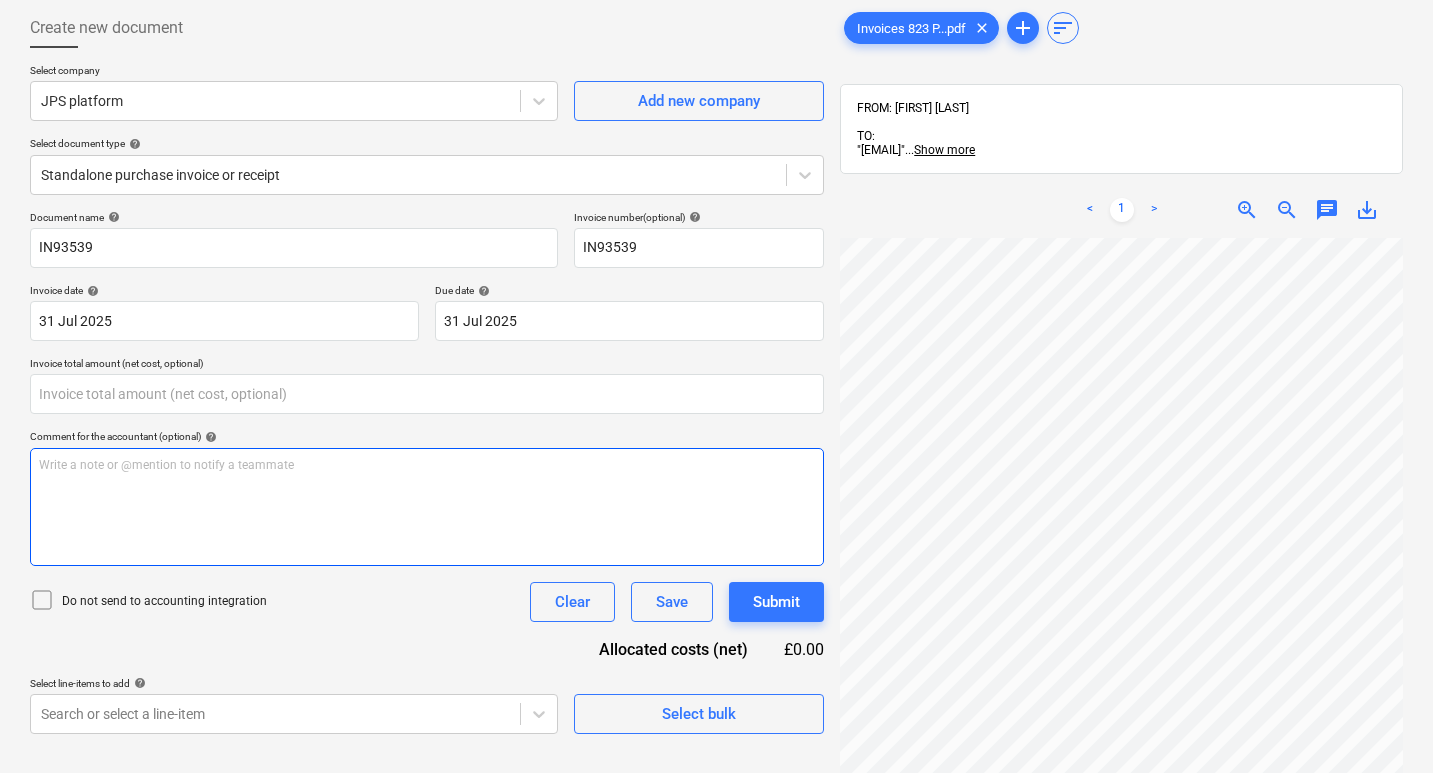 click on "Write a note or @mention to notify a teammate ﻿" at bounding box center (427, 507) 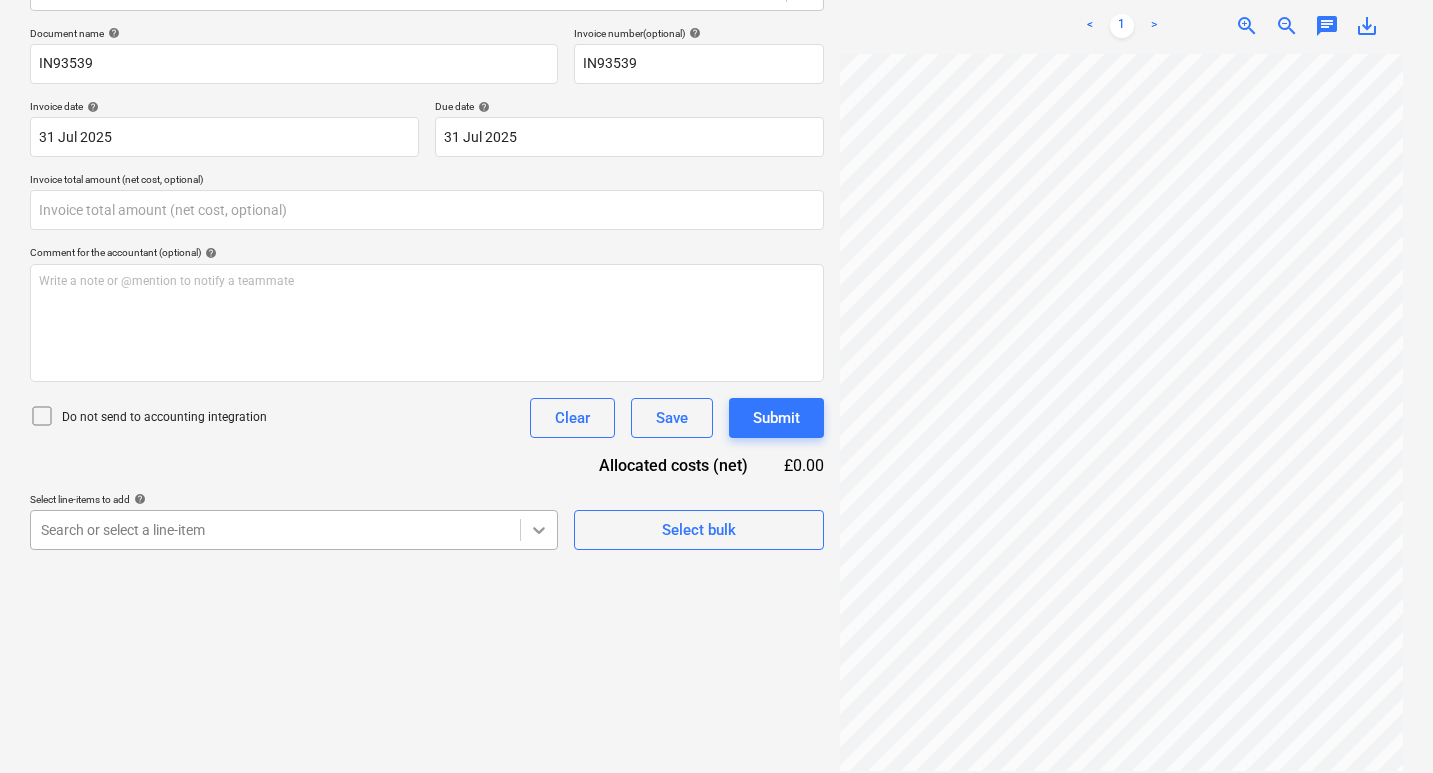 click on "Sales Projects Contacts Company Inbox 3 Approvals format_size keyboard_arrow_down help search Search notifications 5 keyboard_arrow_down F. Team keyboard_arrow_down North Kent College - Hadlow College (Peter Webster Building and Garden Centre) Budget 1 Client contract RFQs Subcontracts Valuations Purchase orders Costs Income Cash flow Files 9+ Analytics Settings Create new document Select company JPS platform   Add new company Select document type help Standalone purchase invoice or receipt Document name help IN93539 Invoice number  (optional) help IN93539 Invoice date help 31 [MONTH] 2025 31.07.2025 Press the down arrow key to interact with the calendar and
select a date. Press the question mark key to get the keyboard shortcuts for changing dates. Due date help 31 [MONTH] 2025 31.07.2025 Press the down arrow key to interact with the calendar and
select a date. Press the question mark key to get the keyboard shortcuts for changing dates. Invoice total amount (net cost, optional) help ﻿ Clear Save Submit" at bounding box center [716, 102] 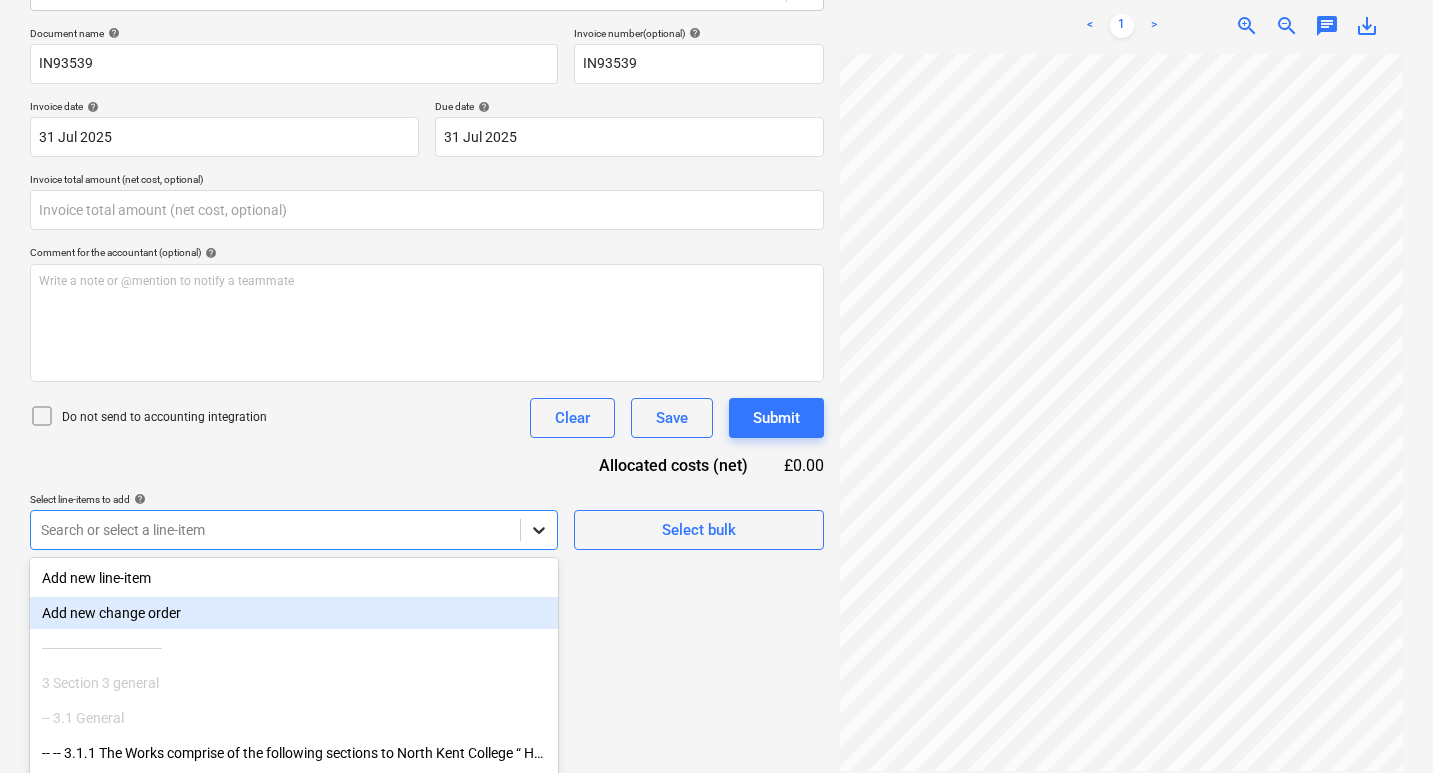 scroll, scrollTop: 373, scrollLeft: 0, axis: vertical 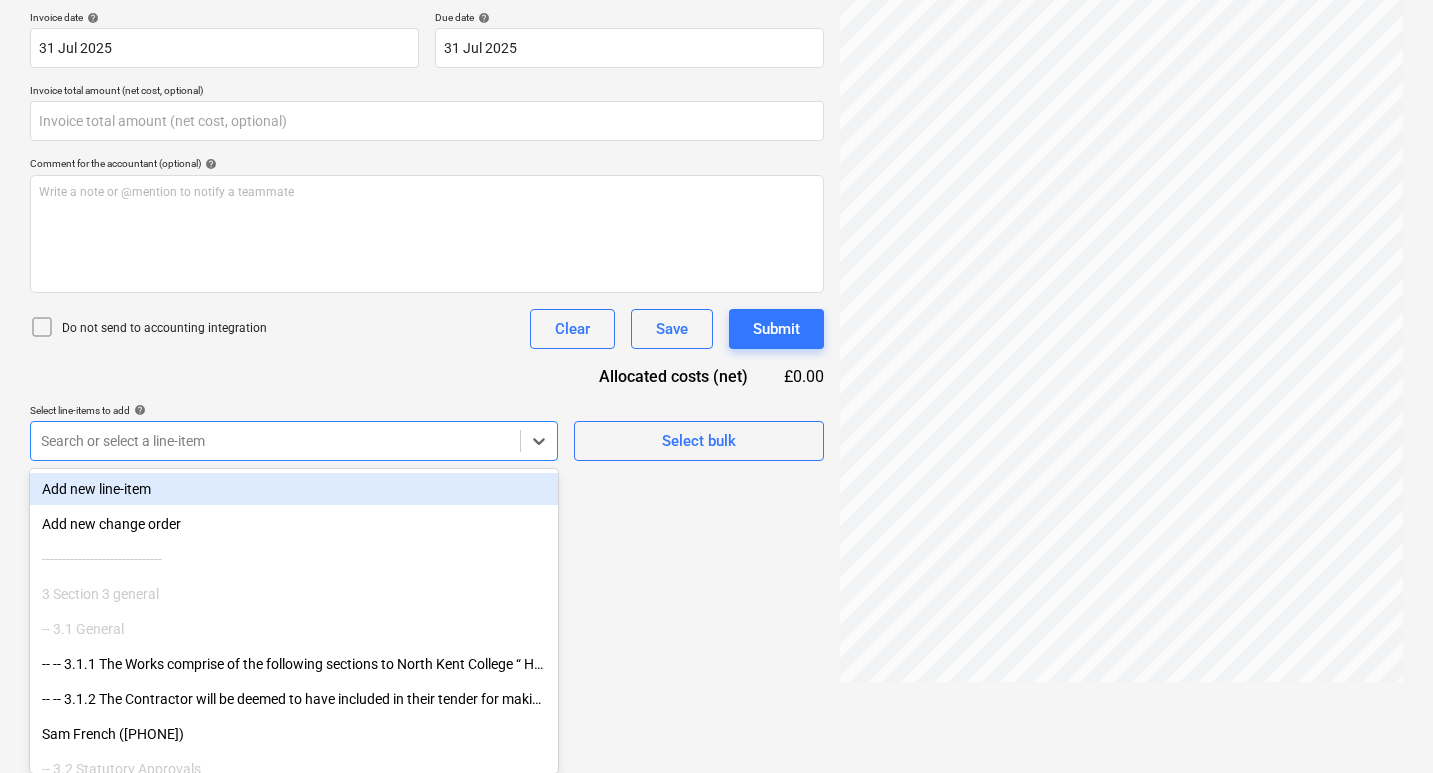 click on "Create new document Select company JPS platform   Add new company Select document type help Standalone purchase invoice or receipt Document name help IN93539 Invoice number  (optional) help IN93539 Invoice date help 31 Jul [YEAR] 31.07.[YEAR] Press the down arrow key to interact with the calendar and
select a date. Press the question mark key to get the keyboard shortcuts for changing dates. Due date help 31 Jul [YEAR] 31.07.[YEAR] Press the down arrow key to interact with the calendar and
select a date. Press the question mark key to get the keyboard shortcuts for changing dates. Invoice total amount (net cost, optional) Comment for the accountant (optional) help Write a note or @mention to notify a teammate ﻿ Do not send to accounting integration Clear Save Submit Allocated costs (net) £0.00 Select line-items to add help Search or select a line-item Select bulk Invoices 823 P...pdf clear add sort FROM: [FIRST] [LAST]  TO: "[EMAIL]"	 ...  Show more ...  < 1" at bounding box center [716, 208] 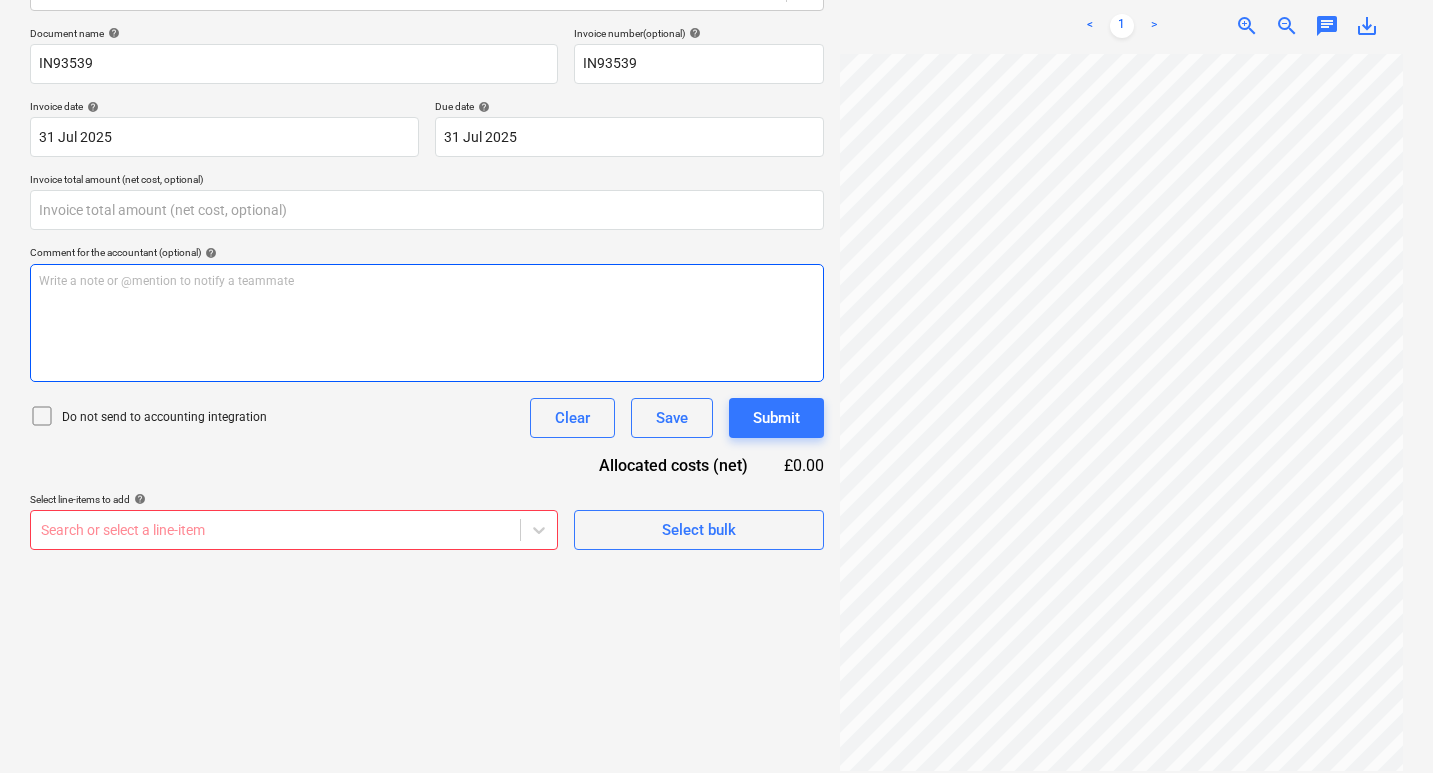 scroll, scrollTop: 0, scrollLeft: 0, axis: both 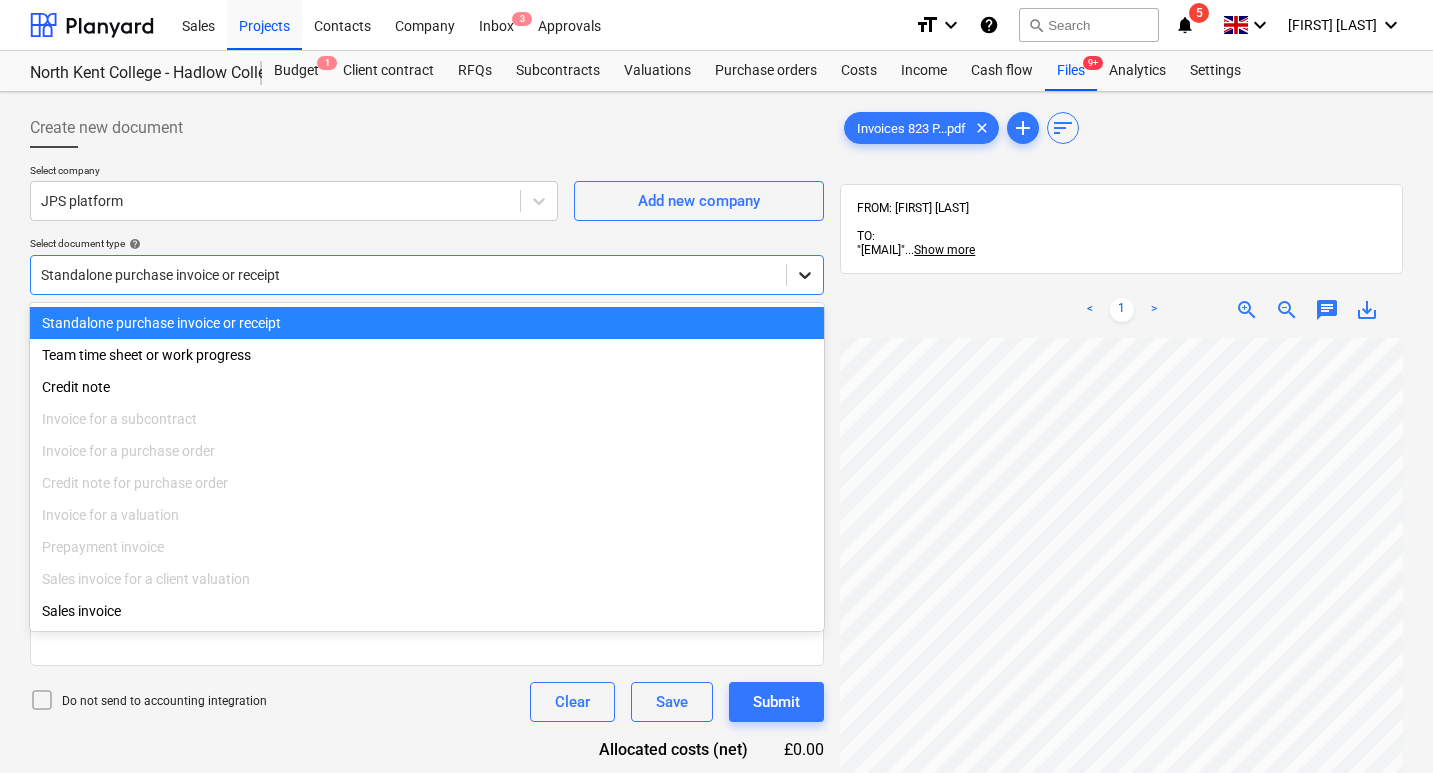 click 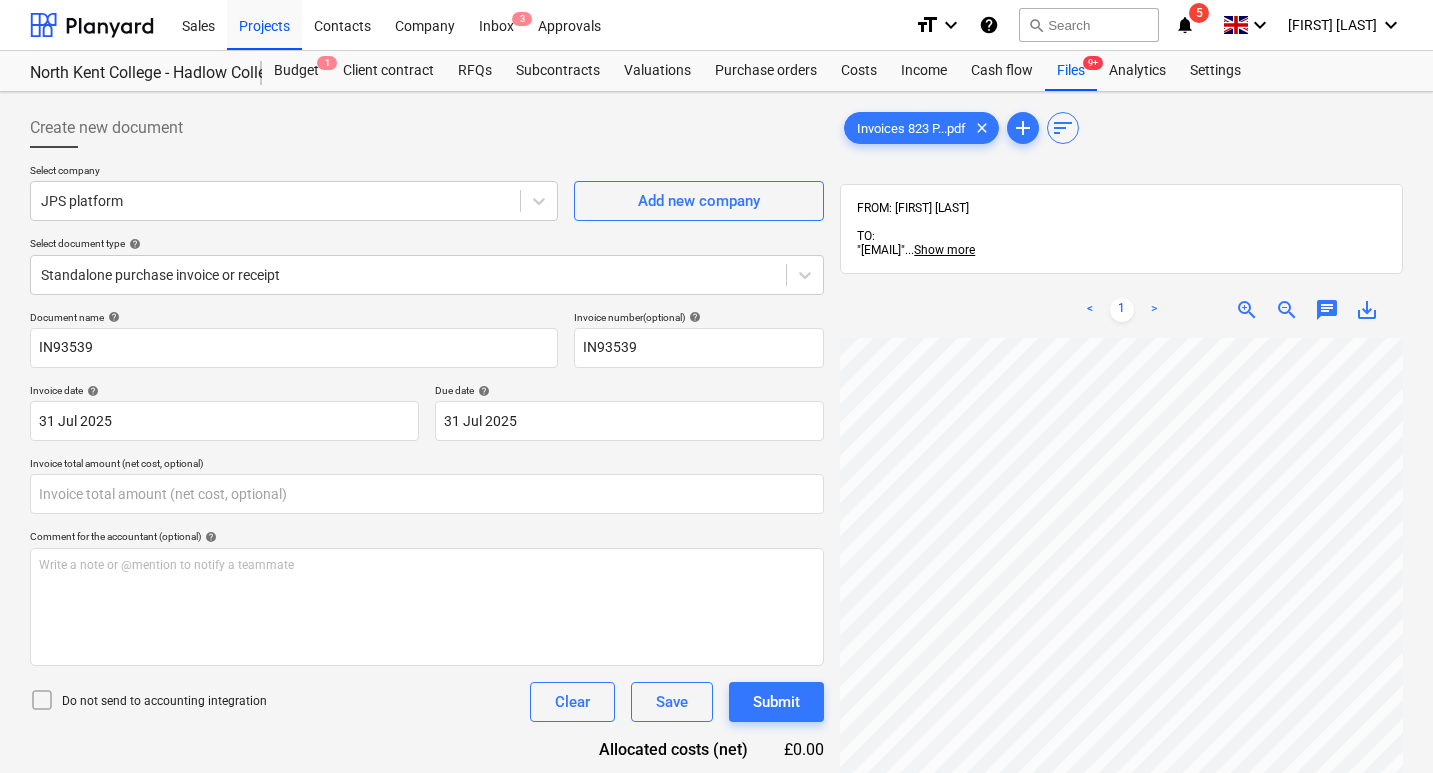 drag, startPoint x: 267, startPoint y: 141, endPoint x: 0, endPoint y: 186, distance: 270.7656 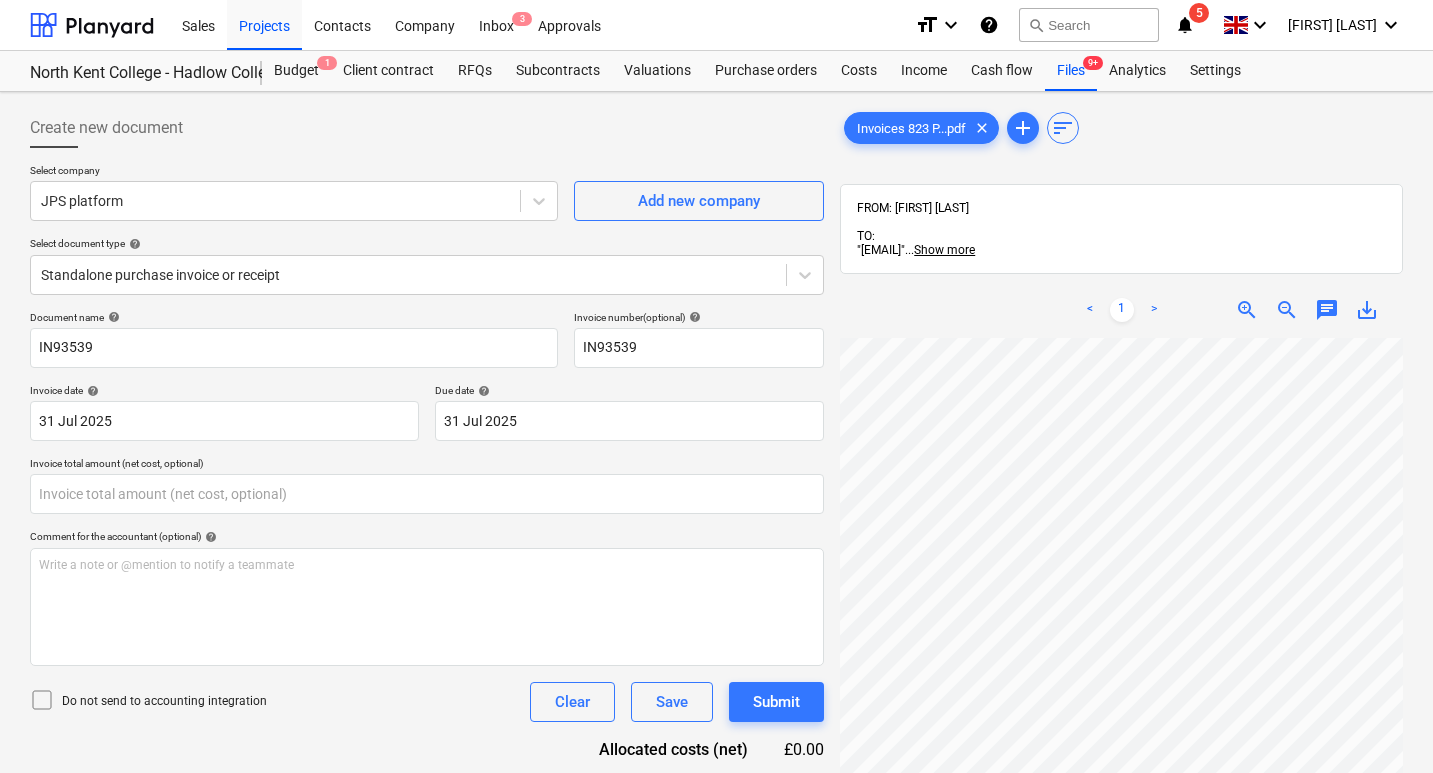click on "Create new document Select company JPS platform   Add new company Select document type help Standalone purchase invoice or receipt Document name help IN93539 Invoice number  (optional) help IN93539 Invoice date help 31 Jul [YEAR] 31.07.[YEAR] Press the down arrow key to interact with the calendar and
select a date. Press the question mark key to get the keyboard shortcuts for changing dates. Due date help 31 Jul [YEAR] 31.07.[YEAR] Press the down arrow key to interact with the calendar and
select a date. Press the question mark key to get the keyboard shortcuts for changing dates. Invoice total amount (net cost, optional) Comment for the accountant (optional) help Write a note or @mention to notify a teammate ﻿ Do not send to accounting integration Clear Save Submit Allocated costs (net) £0.00 Select line-items to add help Search or select a line-item Select bulk Invoices 823 P...pdf clear add sort FROM: [FIRST] [LAST]  TO: "[EMAIL]"	 ...  Show more ...  < 1" at bounding box center [716, 581] 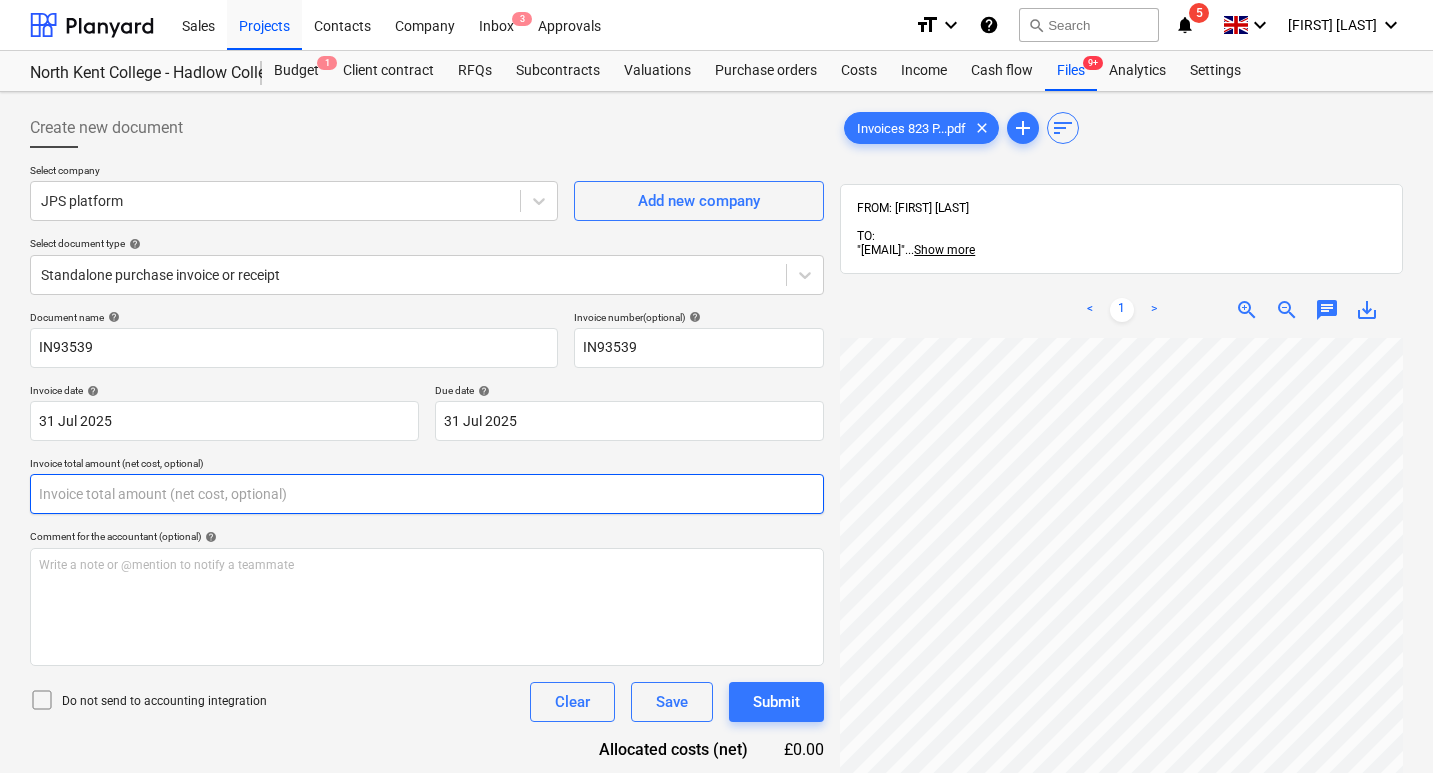 click at bounding box center (427, 494) 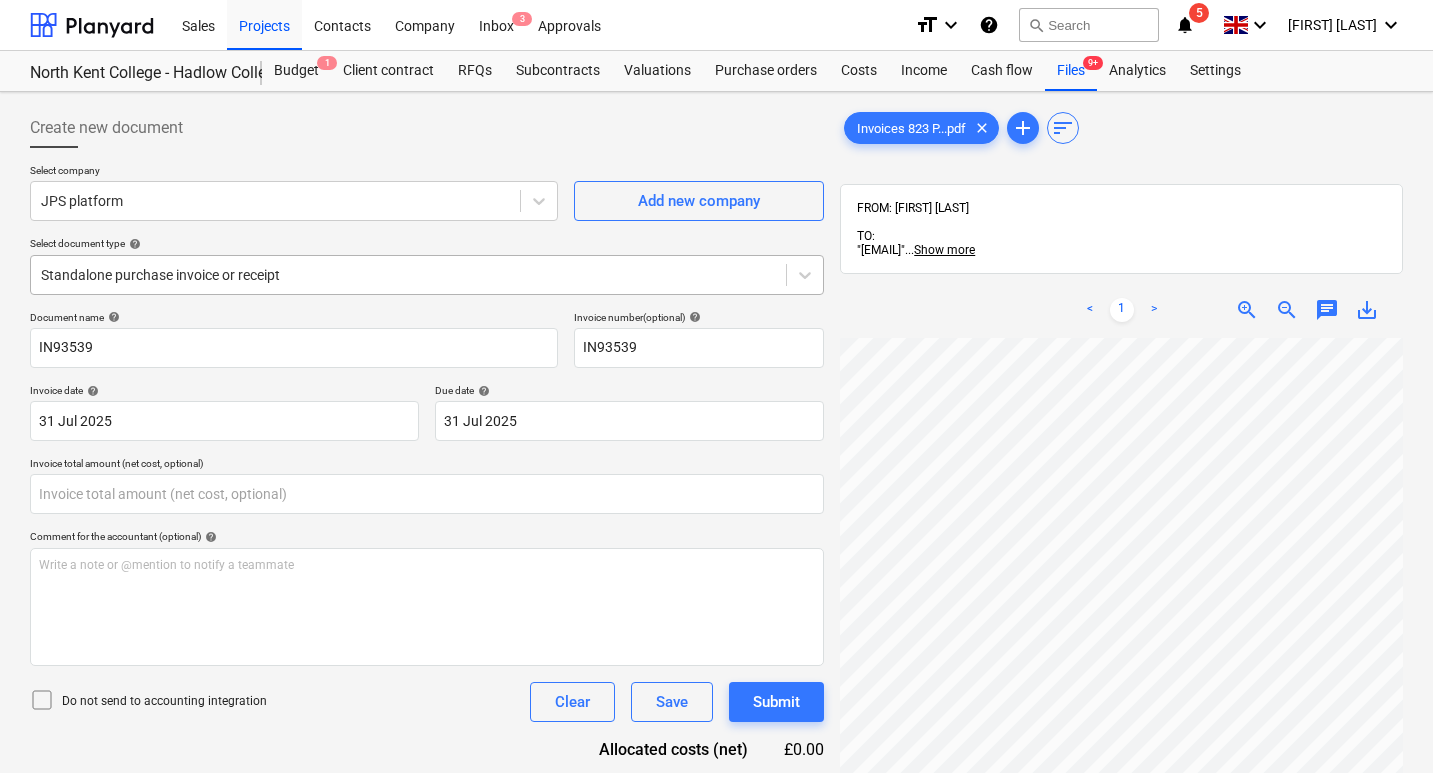 click on "Standalone purchase invoice or receipt" at bounding box center (408, 275) 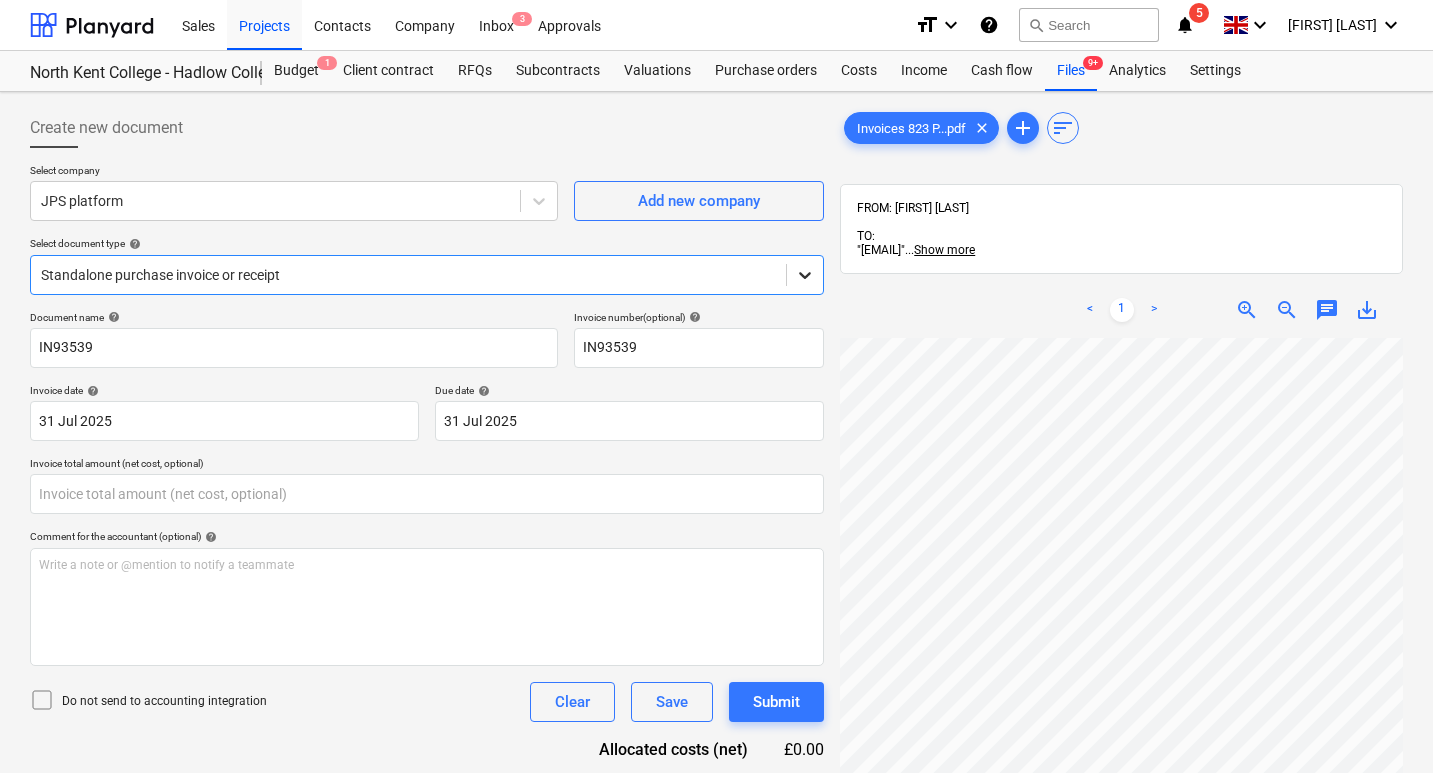 click at bounding box center (805, 275) 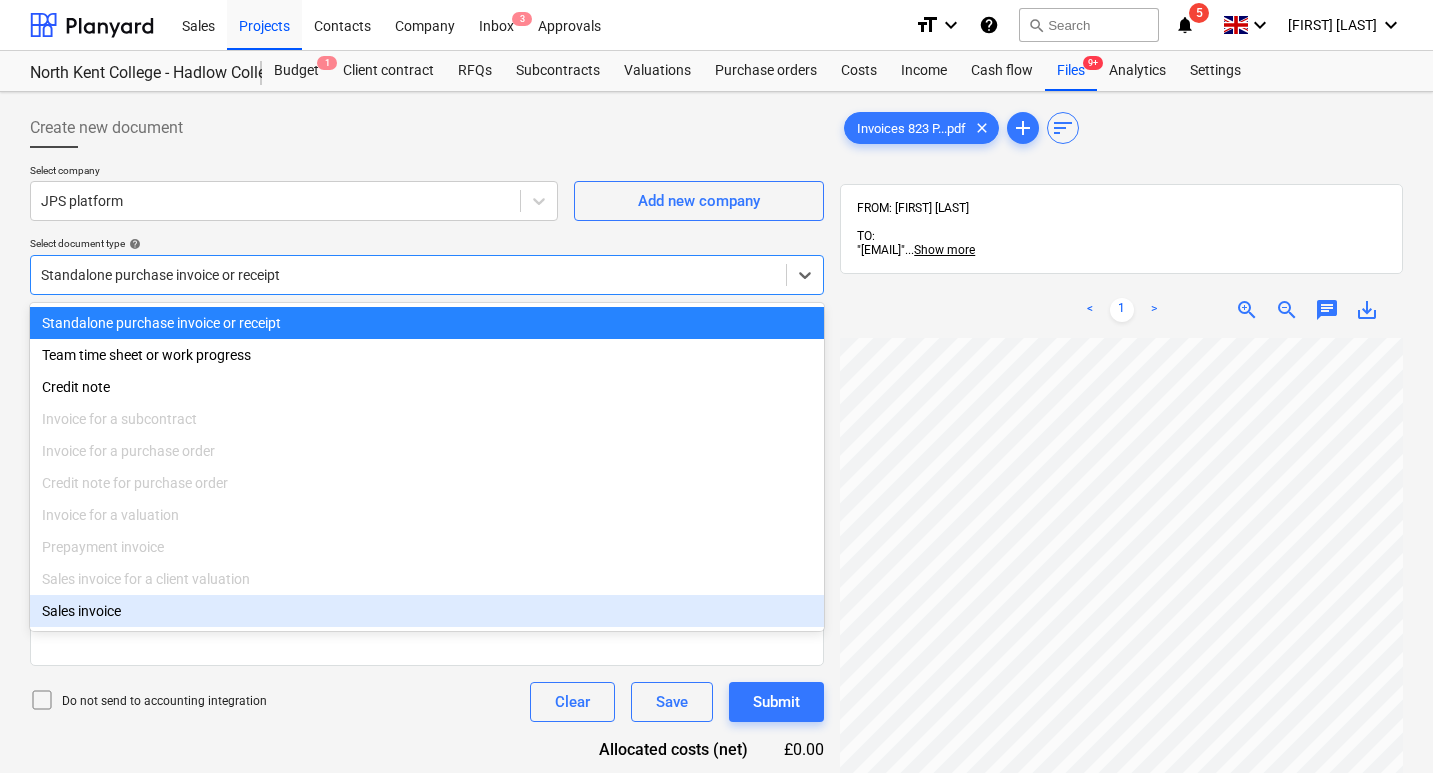 click on "Create new document Select company JPS platform   Add new company Select document type help option Sales invoice focused, 10 of 10. 10 results available. Use Up and Down to choose options, press Enter to select the currently focused option, press Escape to exit the menu, press Tab to select the option and exit the menu. Standalone purchase invoice or receipt Document name help IN93539 Invoice number  (optional) help IN93539 Invoice date help 31 Jul [YEAR] 31.07.[YEAR] Press the down arrow key to interact with the calendar and
select a date. Press the question mark key to get the keyboard shortcuts for changing dates. Due date help 31 Jul [YEAR] 31.07.[YEAR] Press the down arrow key to interact with the calendar and
select a date. Press the question mark key to get the keyboard shortcuts for changing dates. Invoice total amount (net cost, optional) Comment for the accountant (optional) help Write a note or @mention to notify a teammate ﻿ Do not send to accounting integration Clear Save Submit £0.00 help clear <" at bounding box center (716, 581) 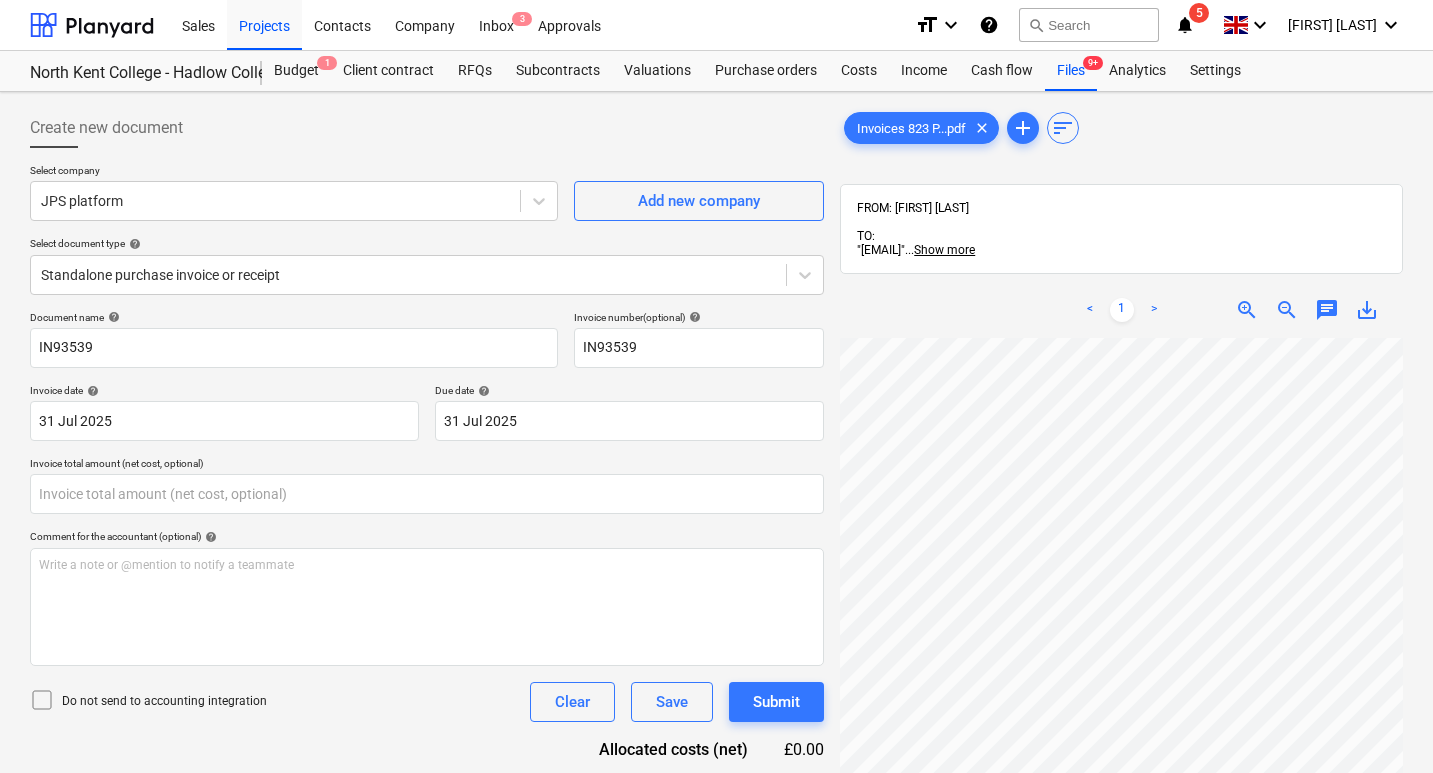 scroll, scrollTop: 284, scrollLeft: 0, axis: vertical 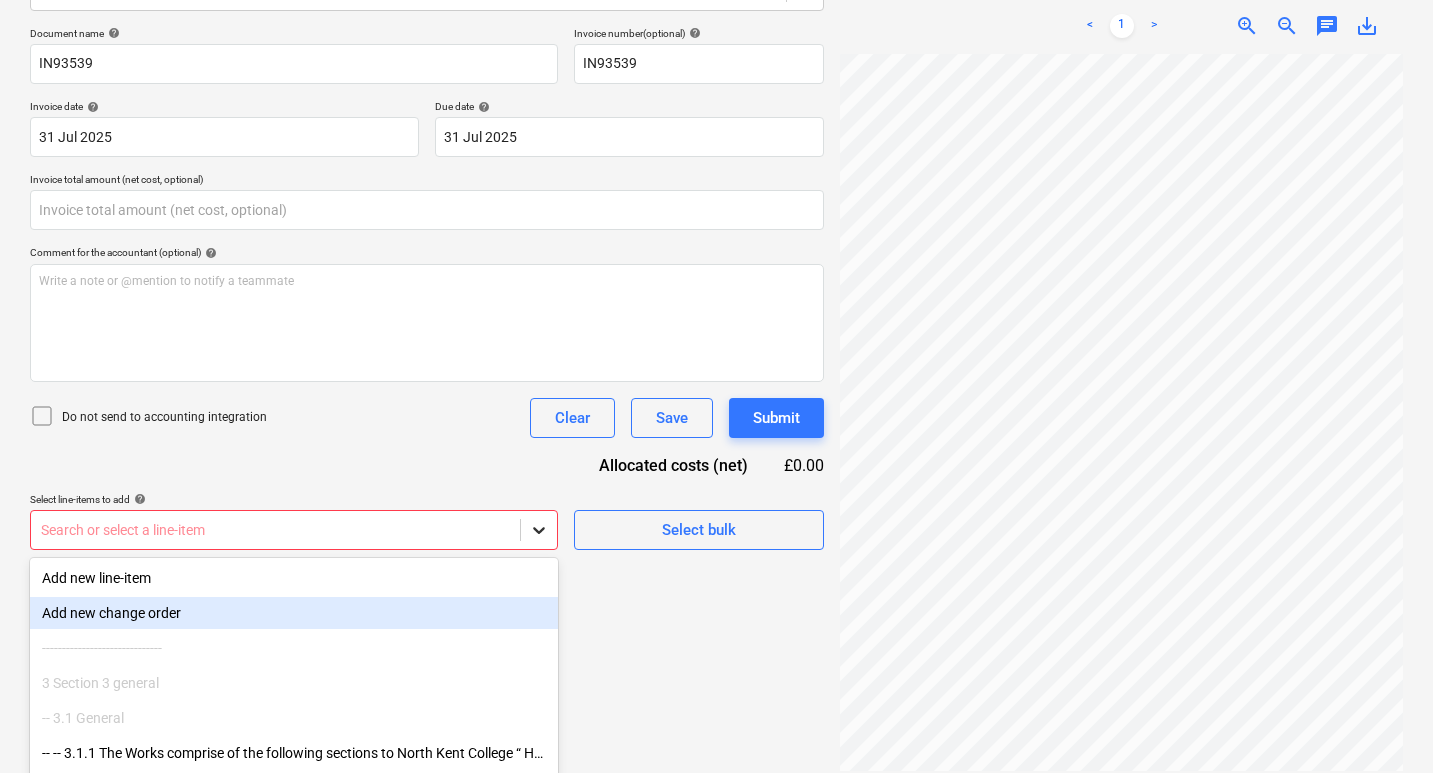 click on "Sales Projects Contacts Company Inbox 3 Approvals format_size keyboard_arrow_down help search Search notifications 5 keyboard_arrow_down F. Team keyboard_arrow_down North Kent College - Hadlow College (Peter Webster Building and Garden Centre) Budget 1 Client contract RFQs Subcontracts Valuations Purchase orders Costs Income Cash flow Files 9+ Analytics Settings Create new document Select company JPS platform   Add new company Select document type help Standalone purchase invoice or receipt Document name help IN93539 Invoice number  (optional) help IN93539 Invoice date help 31 [MONTH] 2025 31.07.2025 Press the down arrow key to interact with the calendar and
select a date. Press the question mark key to get the keyboard shortcuts for changing dates. Due date help 31 [MONTH] 2025 31.07.2025 Press the down arrow key to interact with the calendar and
select a date. Press the question mark key to get the keyboard shortcuts for changing dates. Invoice total amount (net cost, optional) help ﻿ Clear Save Submit" at bounding box center [716, 102] 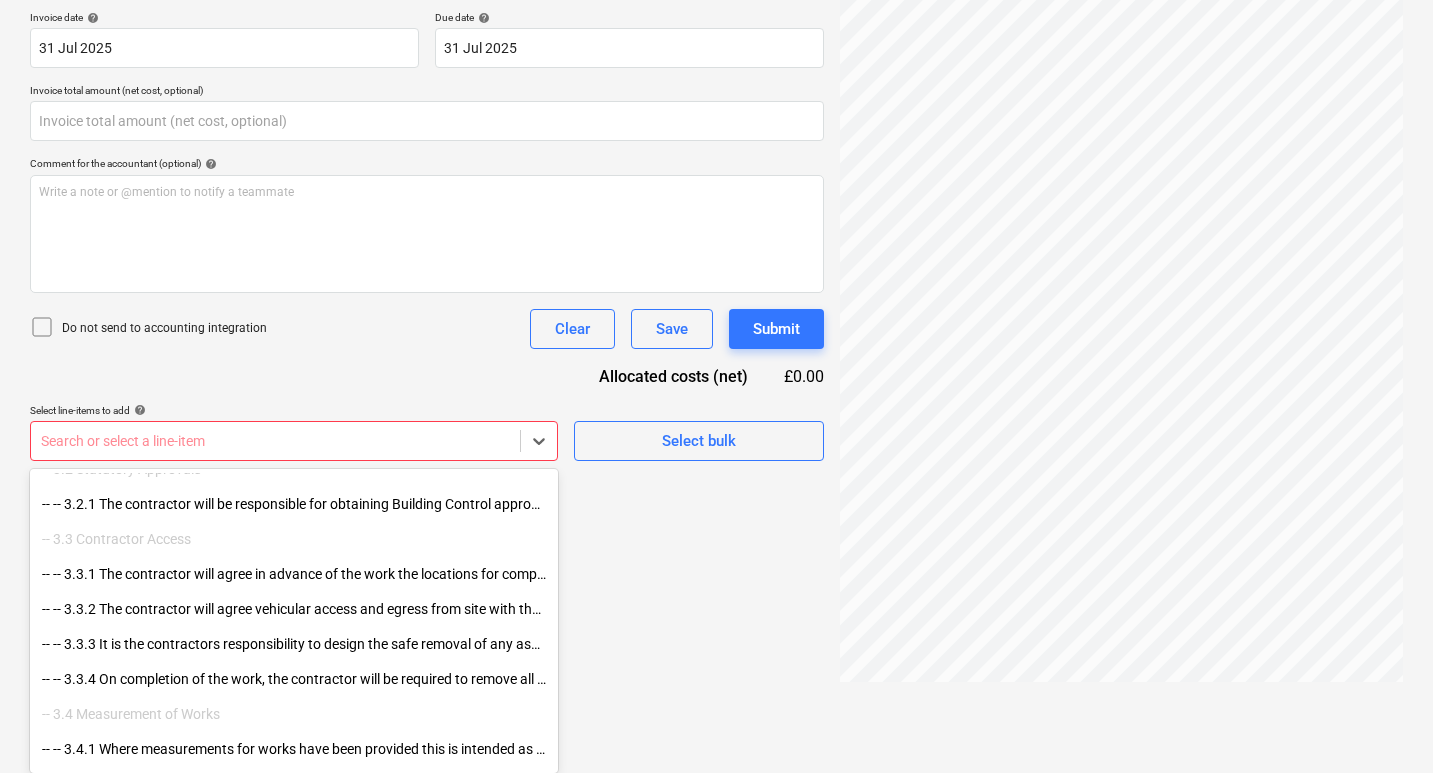 scroll, scrollTop: 400, scrollLeft: 0, axis: vertical 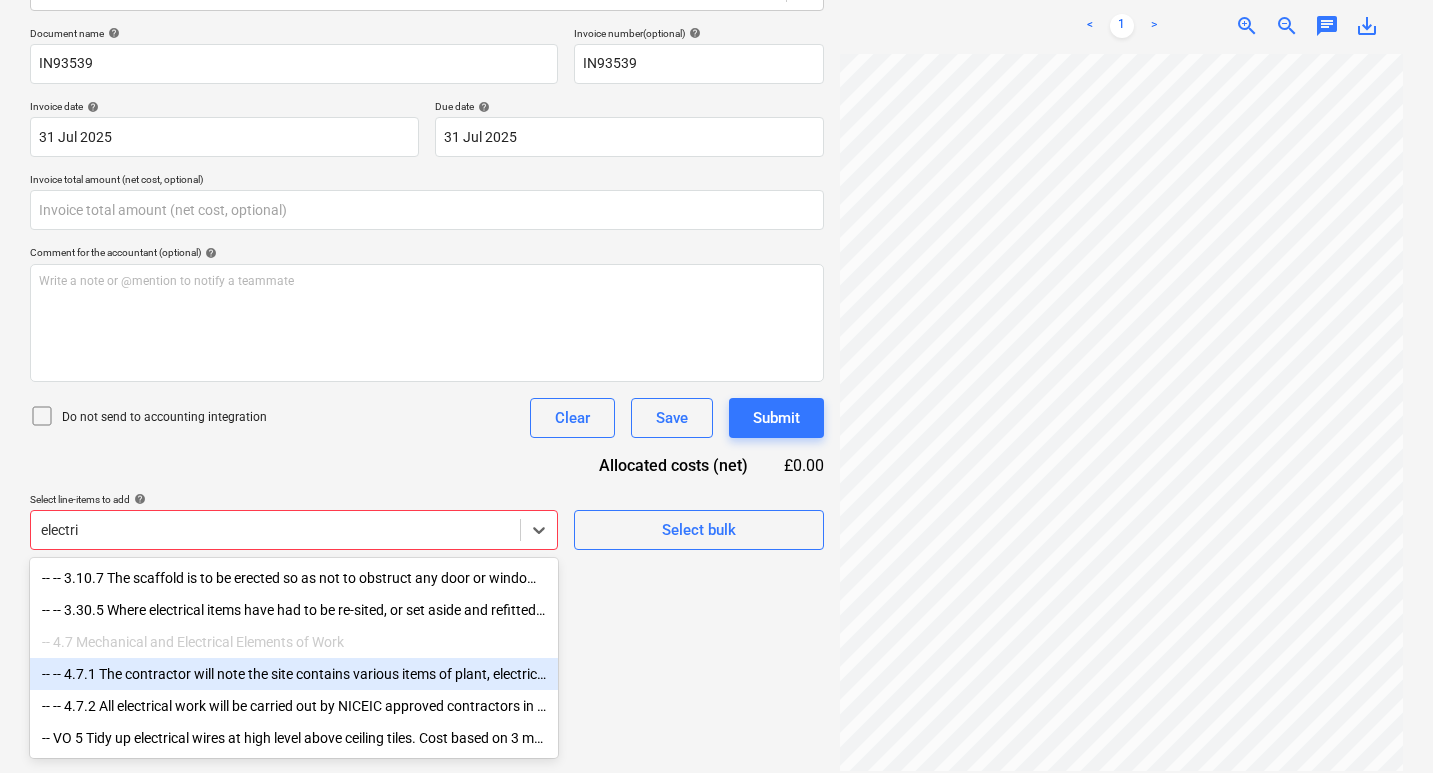 type on "electri" 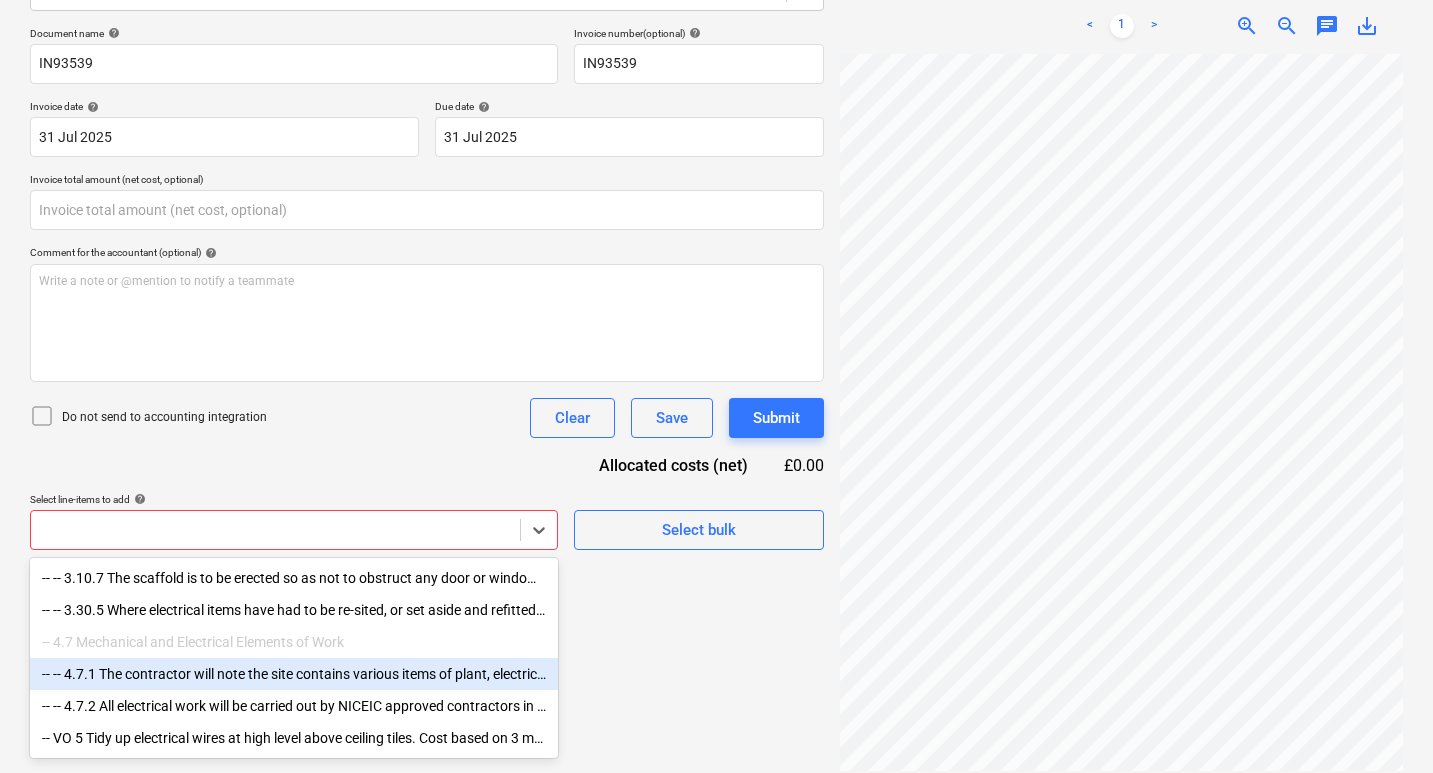 click on "Create new document Select company JPS platform   Add new company Select document type help Standalone purchase invoice or receipt Document name help IN93539 Invoice number  (optional) help IN93539 Invoice date help 31 [MONTH] 2025 31.07.2025 Press the down arrow key to interact with the calendar and
select a date. Press the question mark key to get the keyboard shortcuts for changing dates. Due date help 31 [MONTH] 2025 31.07.2025 Press the down arrow key to interact with the calendar and
select a date. Press the question mark key to get the keyboard shortcuts for changing dates. Invoice total amount (net cost, optional) Comment for the accountant (optional) help Write a note or @mention to notify a teammate ﻿ Do not send to accounting integration Clear Save Submit Allocated costs (net) £0.00 Select line-items to add help Select bulk" at bounding box center [427, 297] 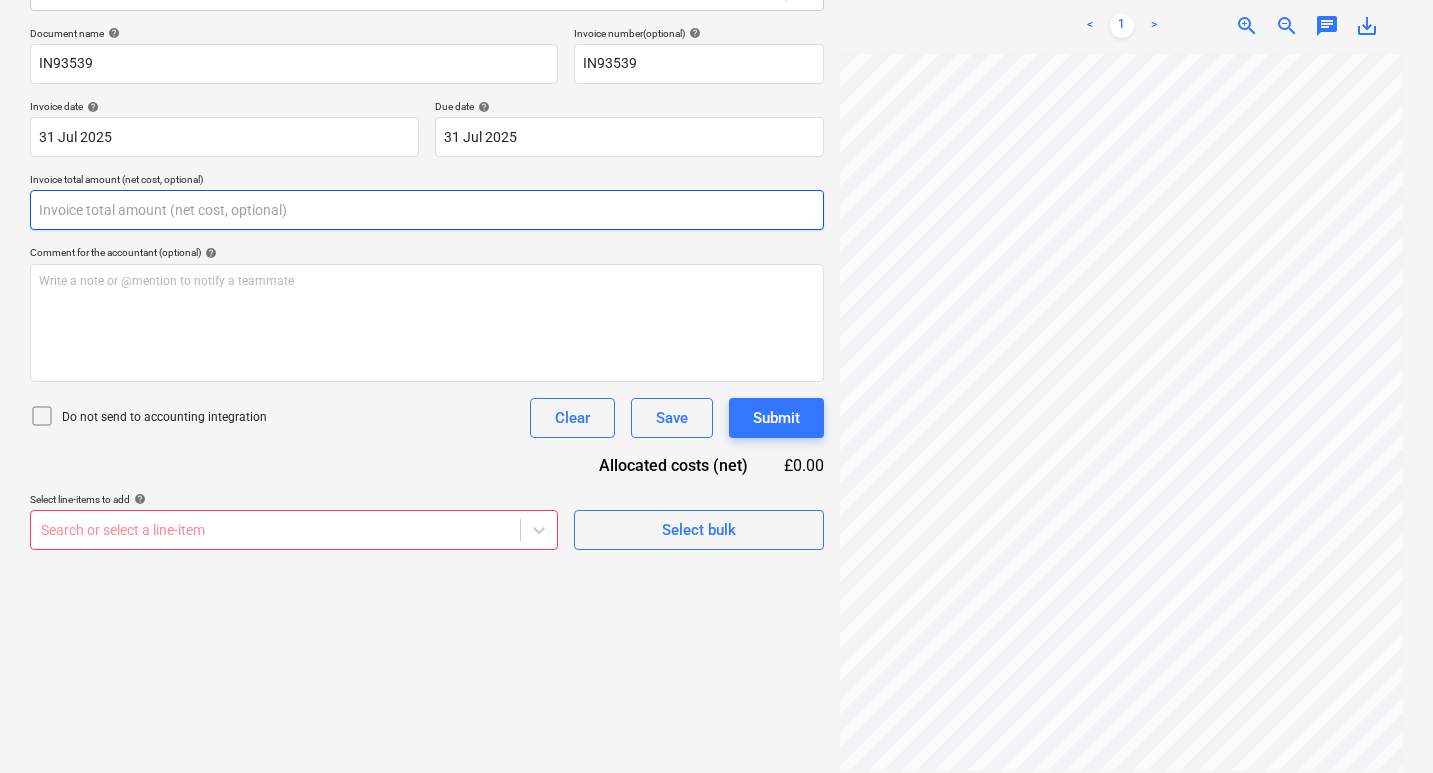 scroll, scrollTop: 0, scrollLeft: 0, axis: both 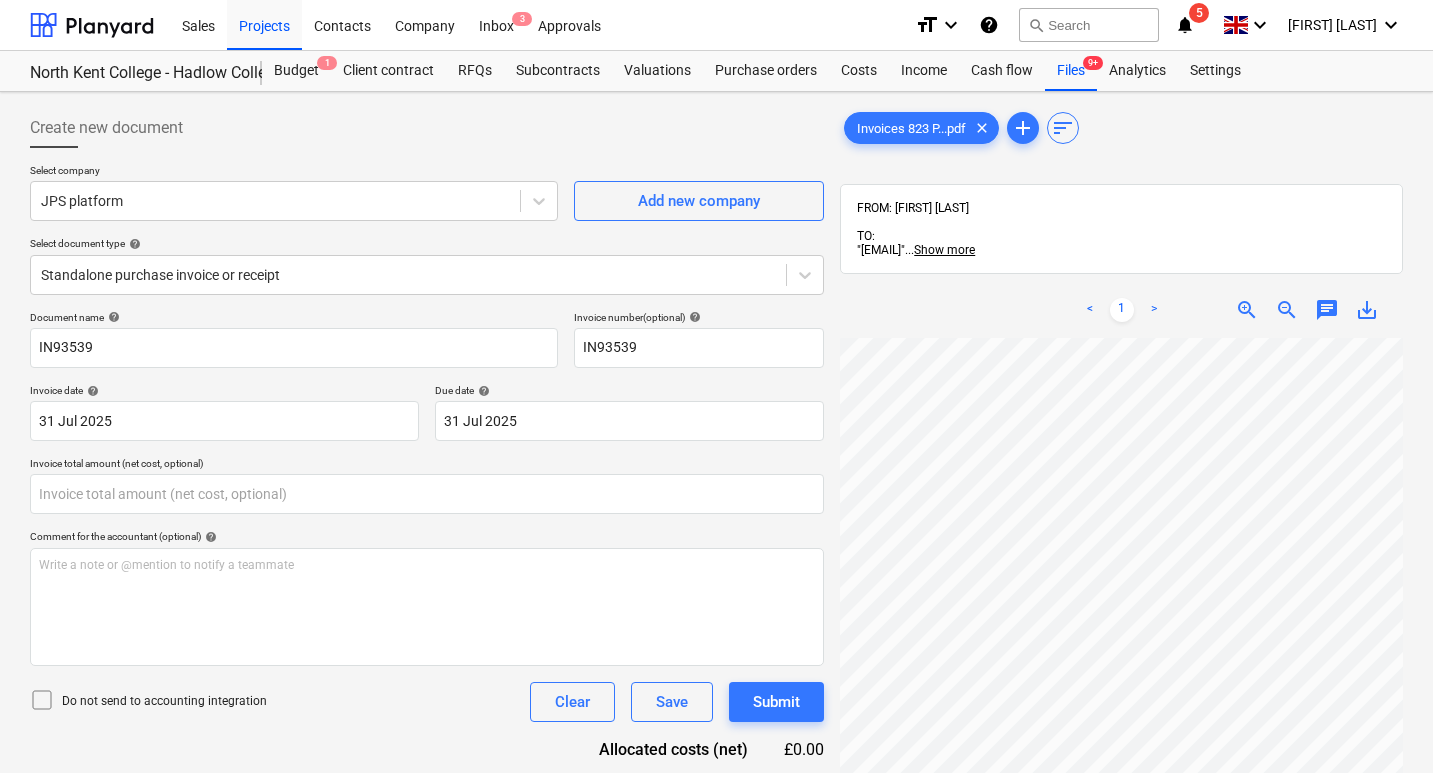 click on ">" at bounding box center [1154, 310] 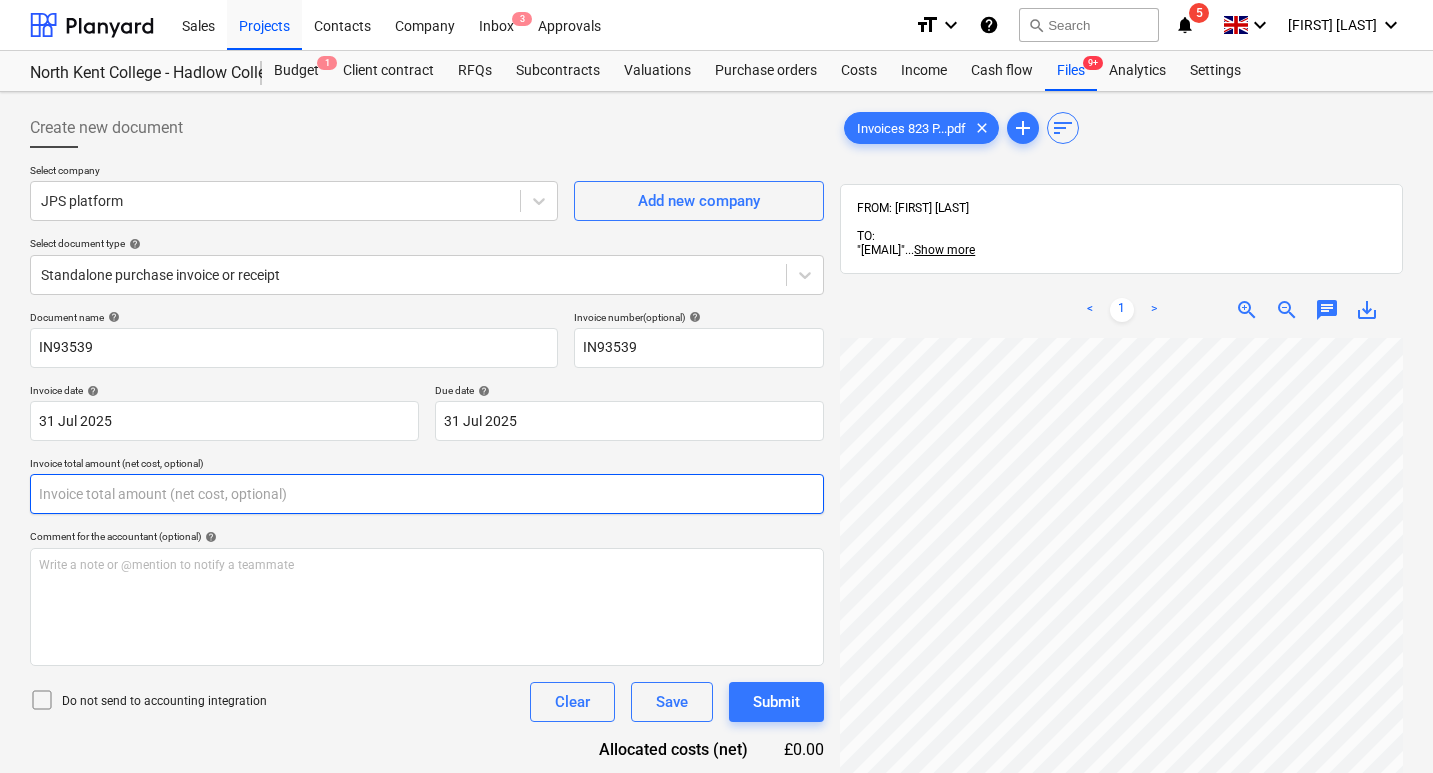 click at bounding box center [427, 494] 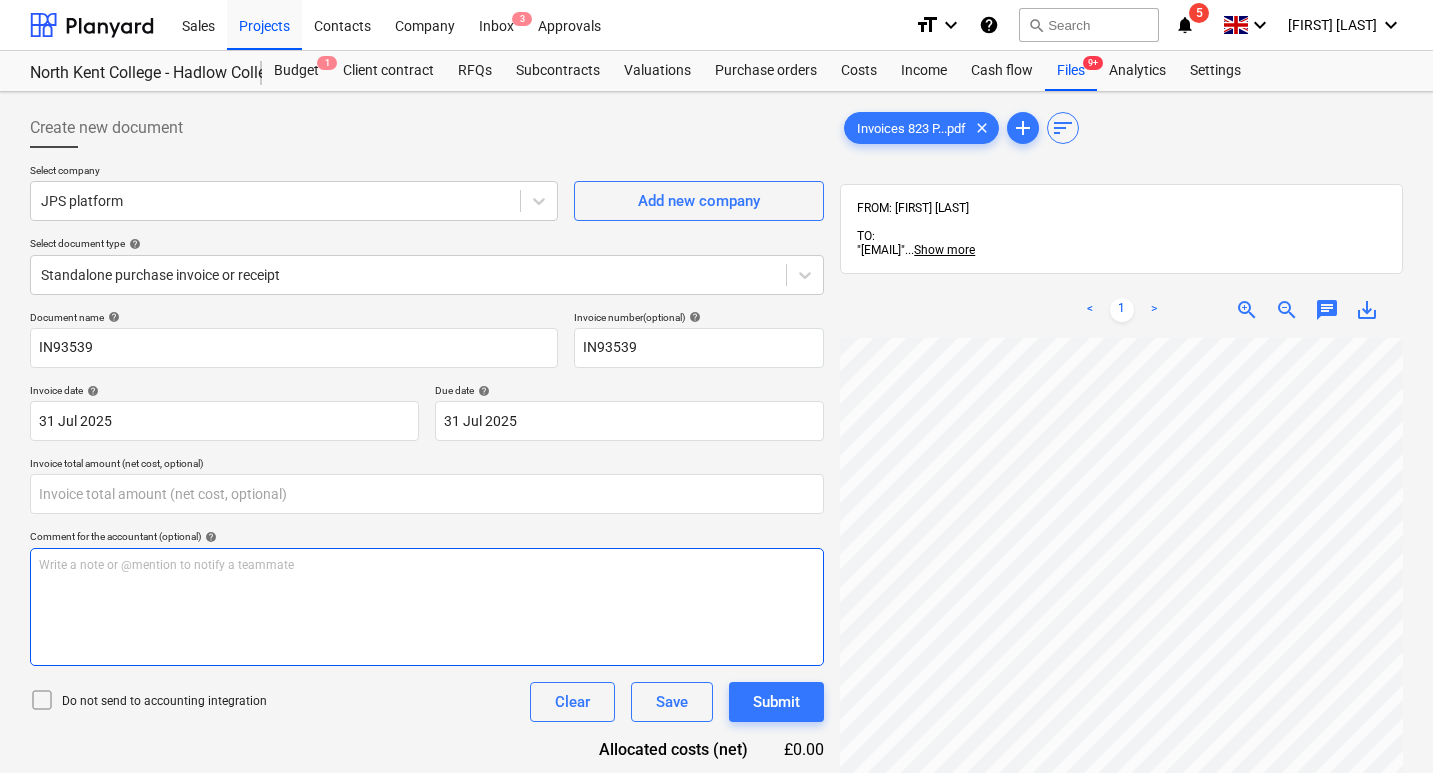 click on "Write a note or @mention to notify a teammate ﻿" at bounding box center [427, 607] 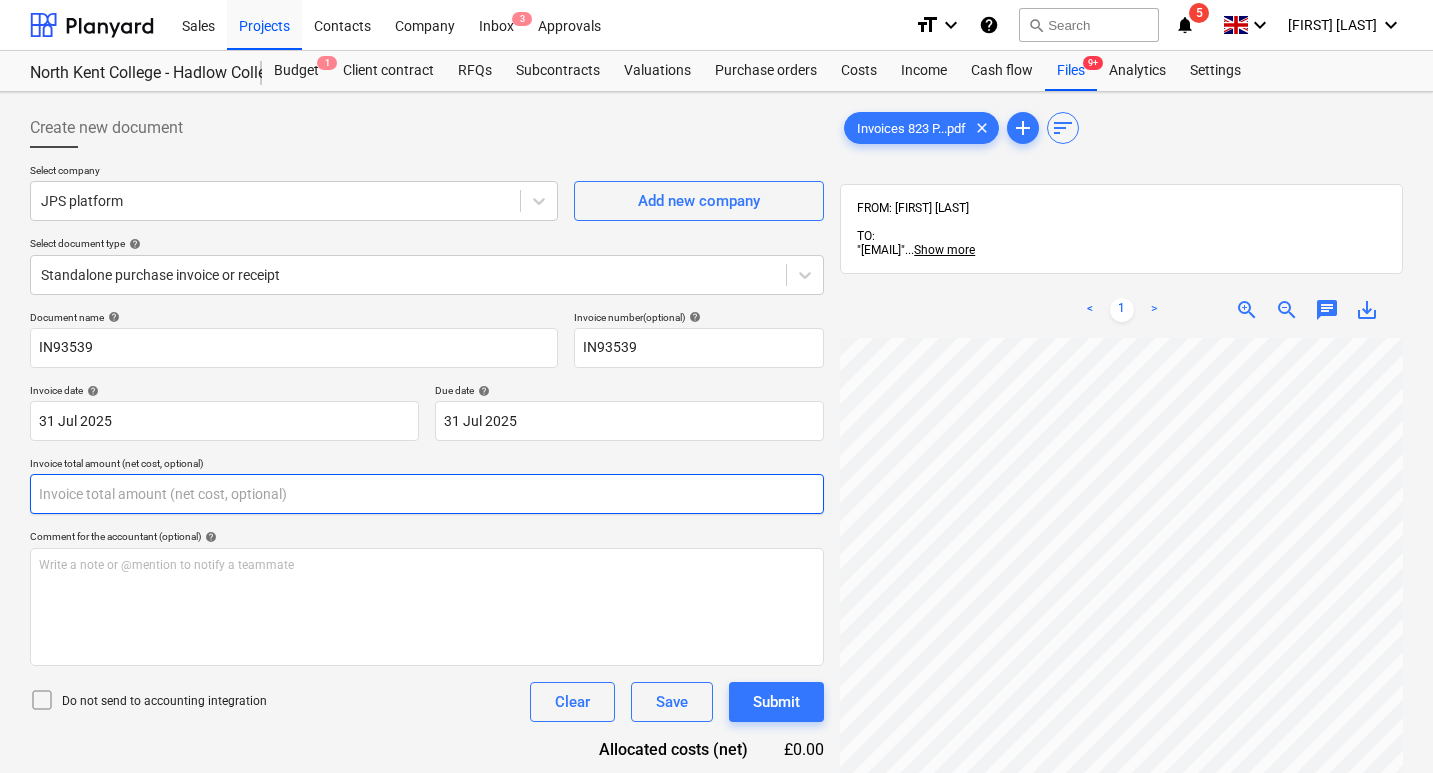 click at bounding box center (427, 494) 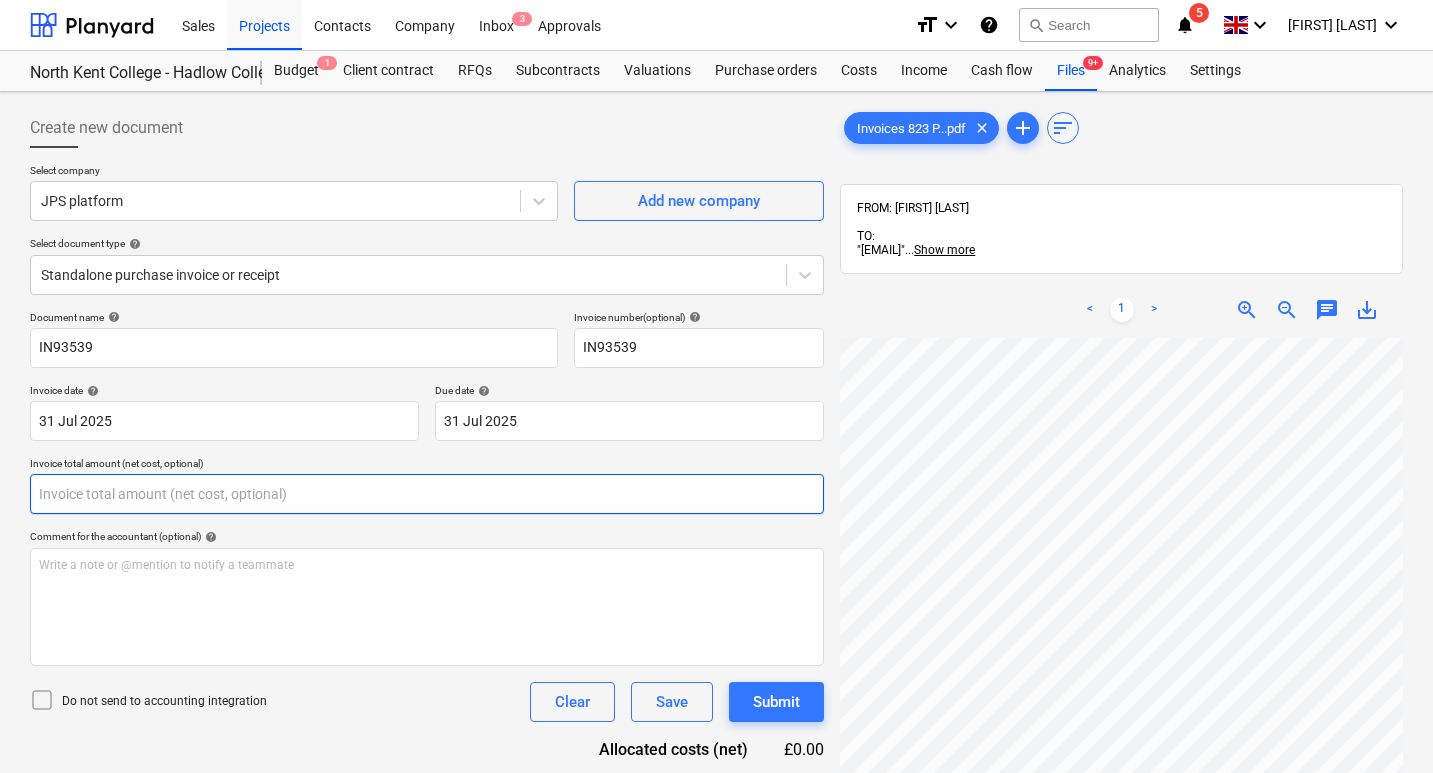 scroll, scrollTop: 284, scrollLeft: 0, axis: vertical 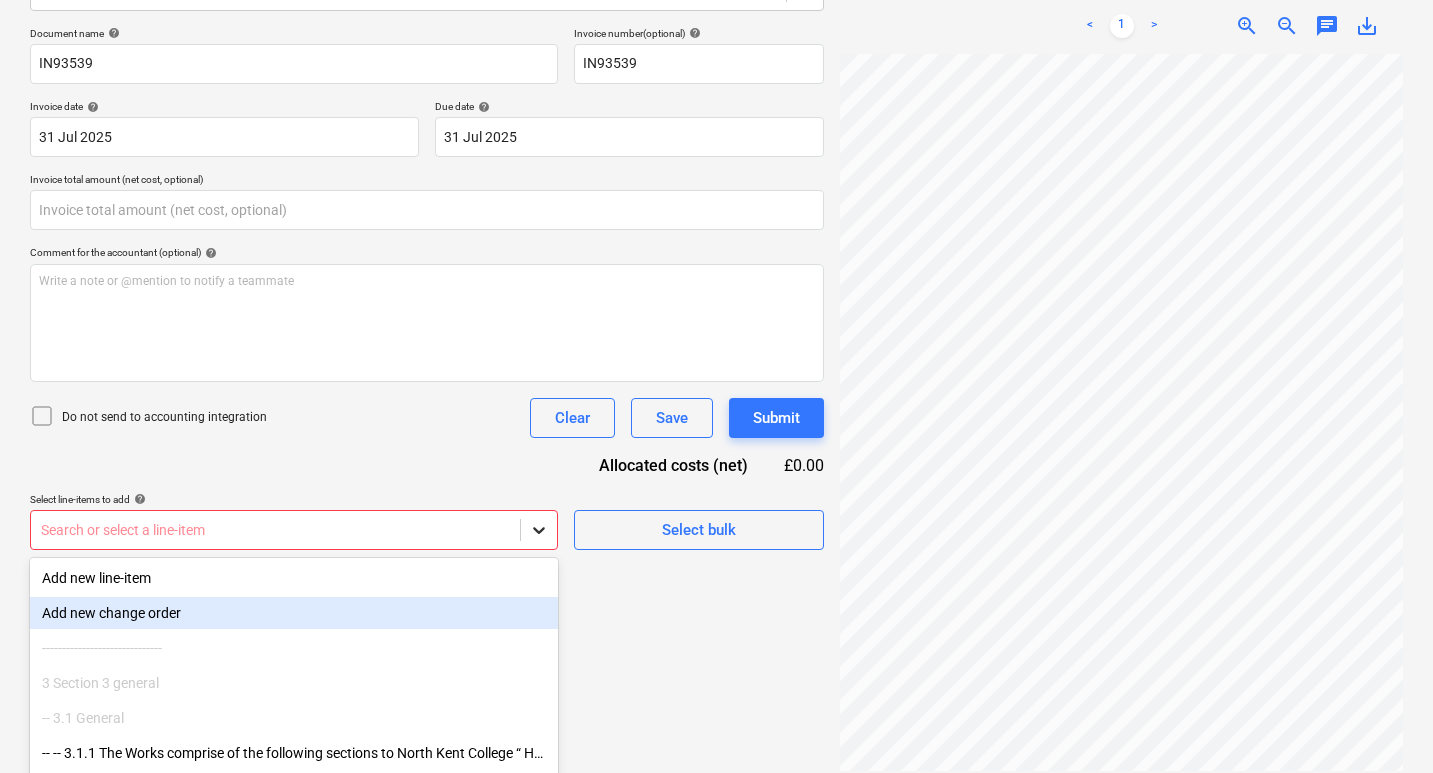 click on "Sales Projects Contacts Company Inbox 3 Approvals format_size keyboard_arrow_down help search Search notifications 5 keyboard_arrow_down F. Team keyboard_arrow_down North Kent College - Hadlow College (Peter Webster Building and Garden Centre) Budget 1 Client contract RFQs Subcontracts Valuations Purchase orders Costs Income Cash flow Files 9+ Analytics Settings Create new document Select company JPS platform   Add new company Select document type help Standalone purchase invoice or receipt Document name help IN93539 Invoice number  (optional) help IN93539 Invoice date help 31 [MONTH] 2025 31.07.2025 Press the down arrow key to interact with the calendar and
select a date. Press the question mark key to get the keyboard shortcuts for changing dates. Due date help 31 [MONTH] 2025 31.07.2025 Press the down arrow key to interact with the calendar and
select a date. Press the question mark key to get the keyboard shortcuts for changing dates. Invoice total amount (net cost, optional) help ﻿ Clear Save Submit" at bounding box center (716, 102) 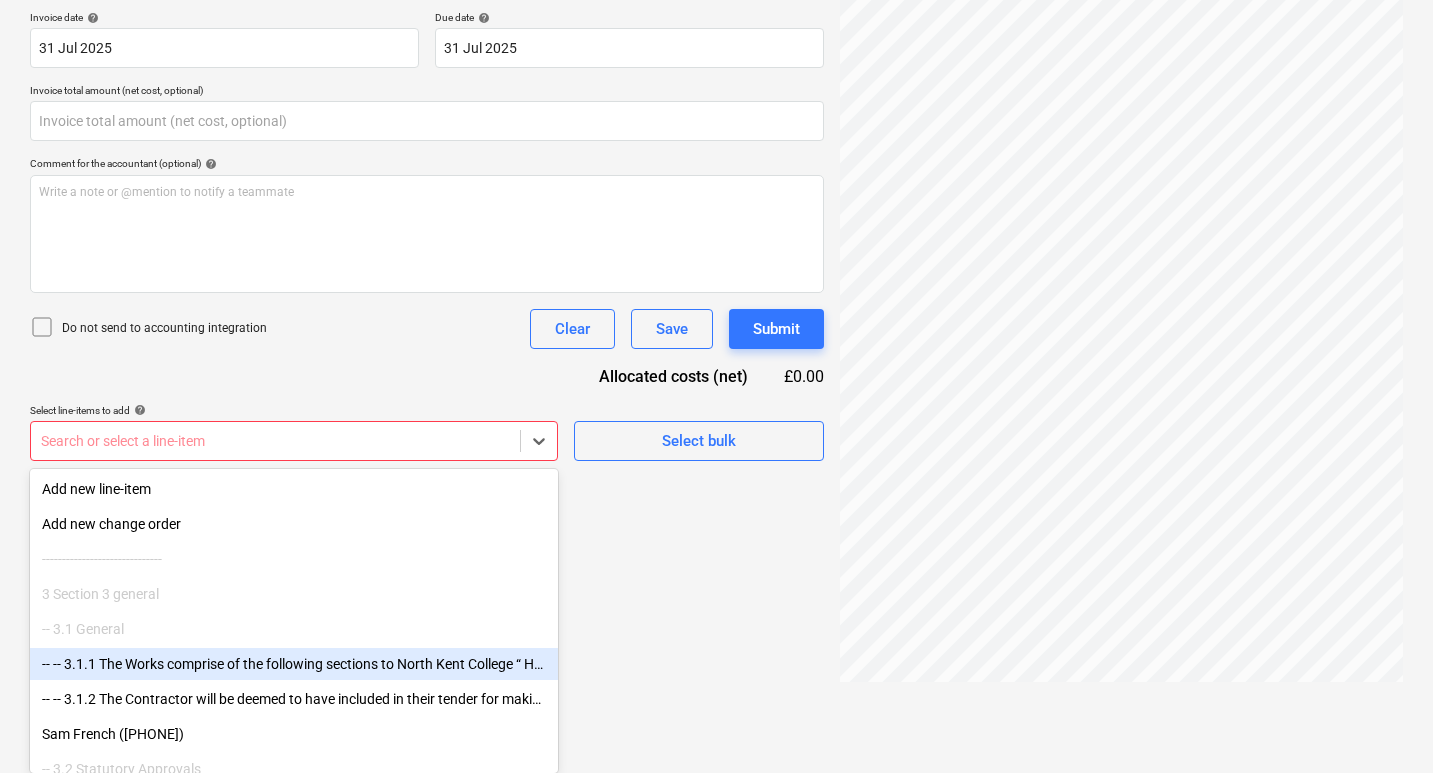 click on "-- --  3.1.1 The Works comprise of the following sections to North Kent College “ Hadlow Campus: Section 1 - Replacement of roof coverings - Hadlow Campus Peter Webster Roof Section 2 - Replacement of roof coverings - Hadlow Campus Garden Centre Roof" at bounding box center (294, 664) 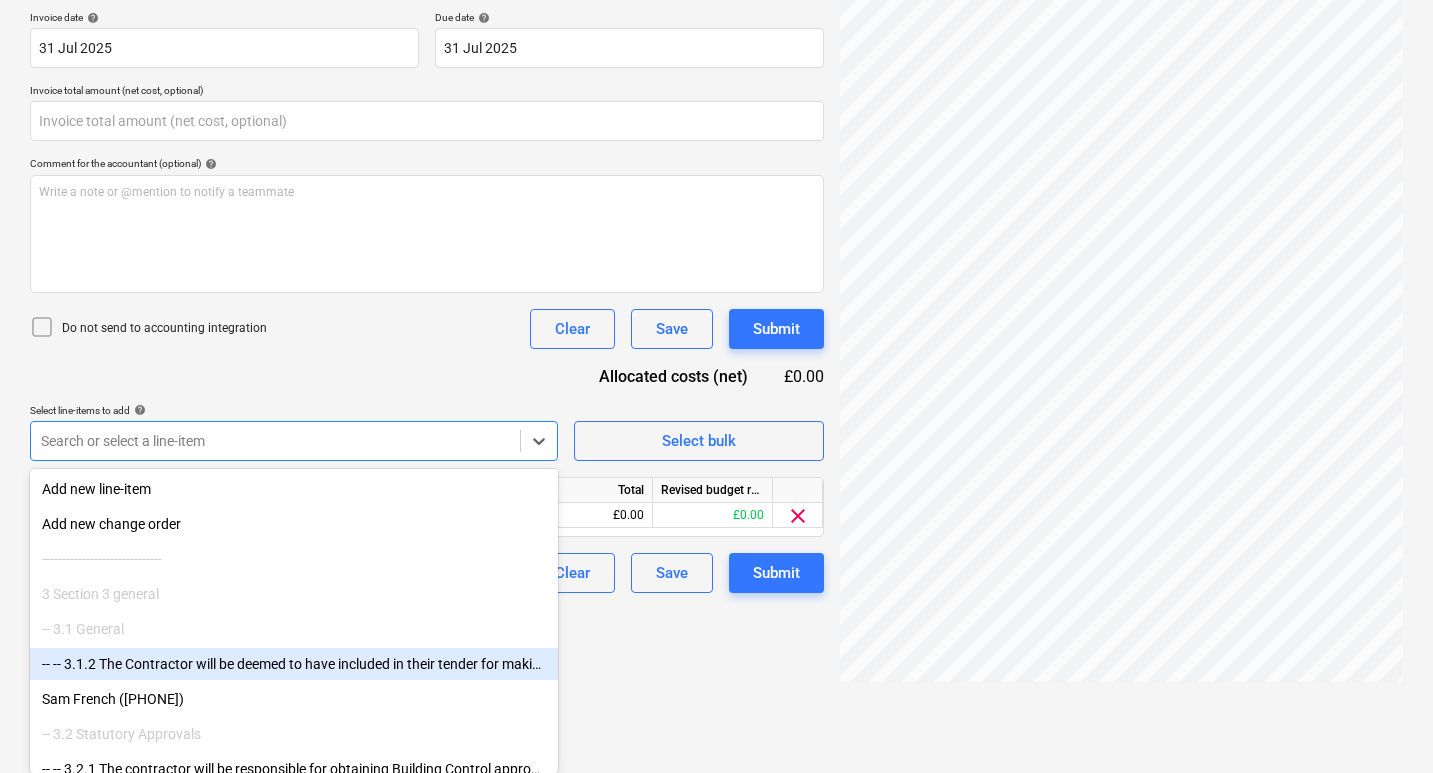 scroll, scrollTop: 284, scrollLeft: 0, axis: vertical 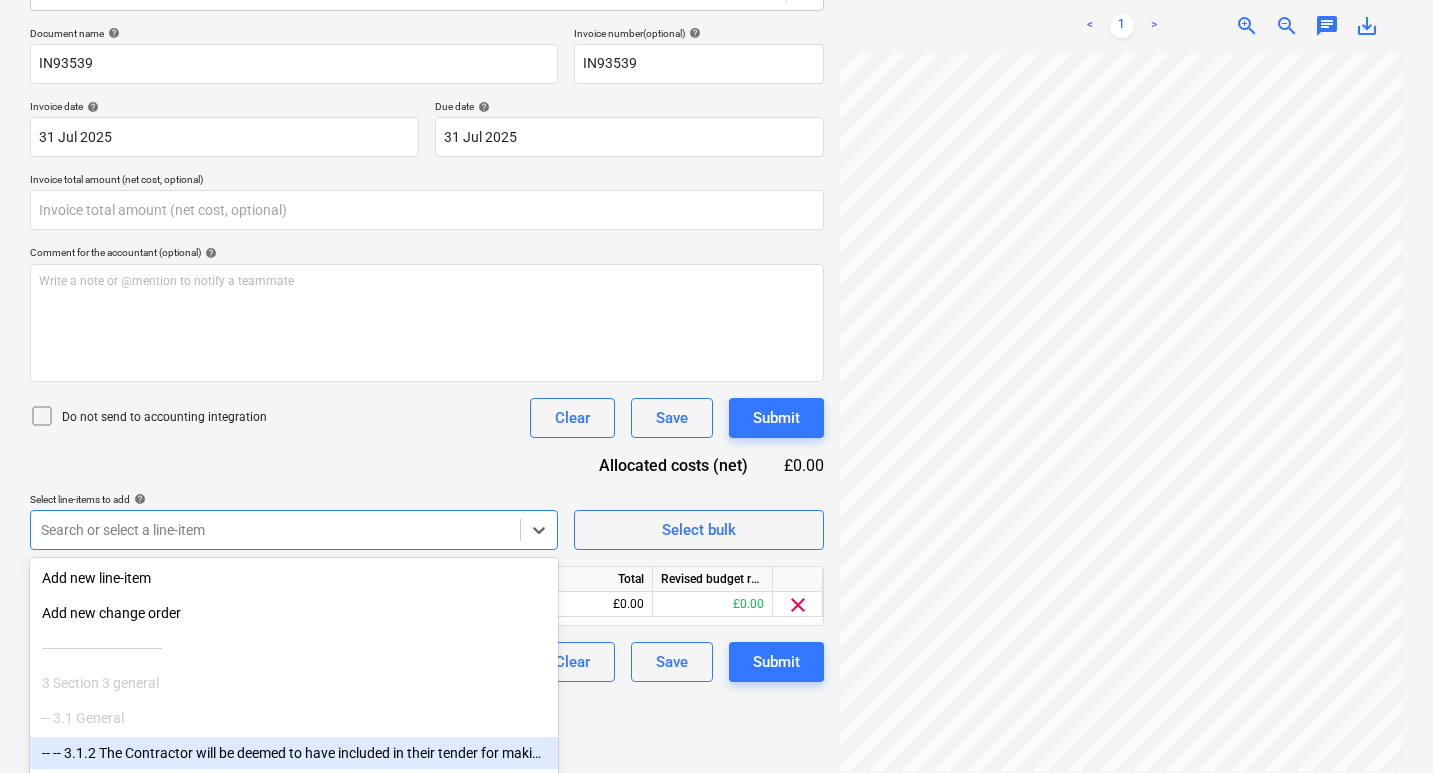 click on "Create new document Select company JPS platform   Add new company Select document type help Standalone purchase invoice or receipt Document name help IN93539 Invoice number  (optional) help IN93539 Invoice date help 31 [MONTH] 2025 31.07.2025 Press the down arrow key to interact with the calendar and
select a date. Press the question mark key to get the keyboard shortcuts for changing dates. Due date help 31 [MONTH] 2025 31.07.2025 Press the down arrow key to interact with the calendar and
select a date. Press the question mark key to get the keyboard shortcuts for changing dates. Invoice total amount (net cost, optional) Comment for the accountant (optional) help Write a note or @mention to notify a teammate ﻿ Do not send to accounting integration Clear Save Submit Allocated costs (net) £0.00 Select line-items to add help Search or select a line-item Select bulk Line-item name Unit Quantity Unit price Total Revised budget remaining 0.00 0.00 £0.00 £0.00 clear Do not send to accounting integration Clear Save" at bounding box center [427, 297] 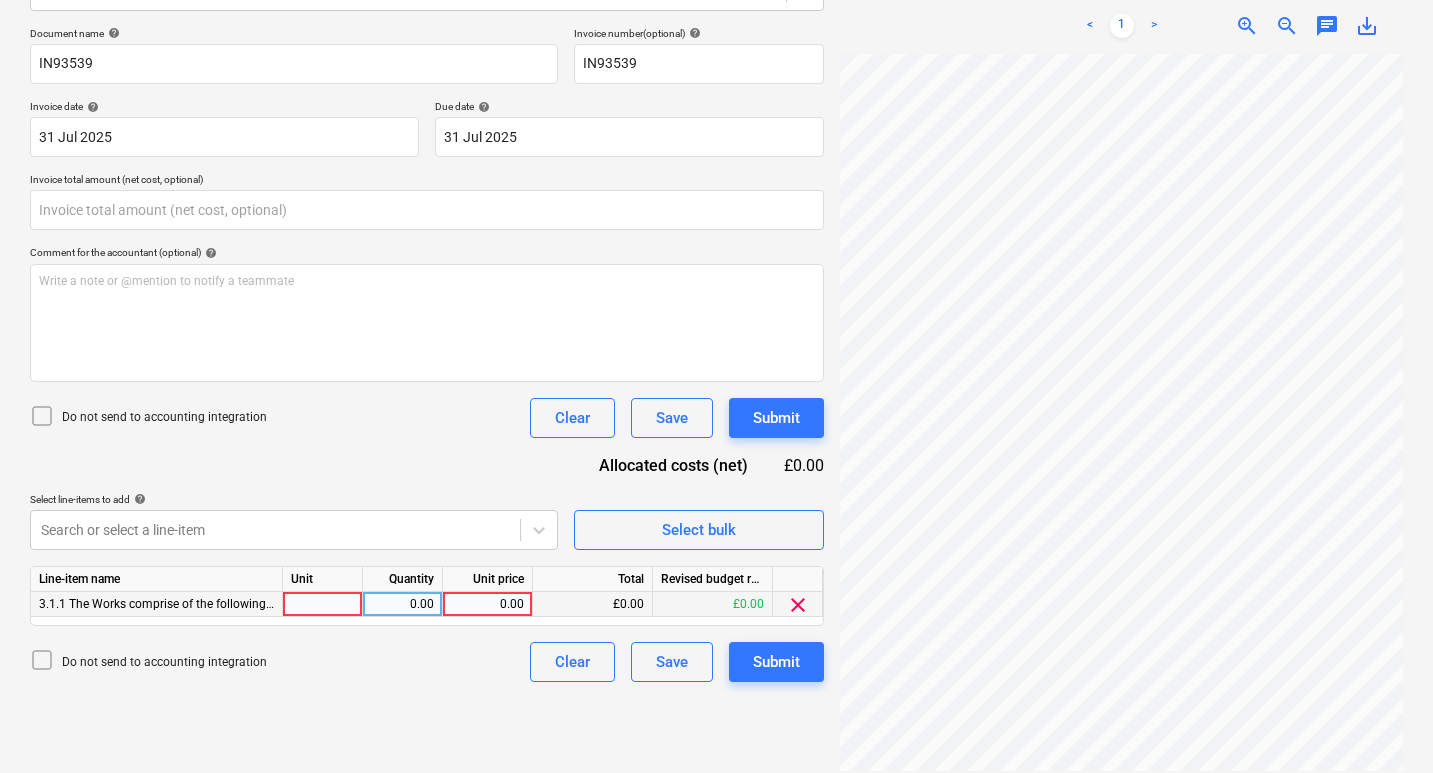 click on "3.1.1 The Works comprise of the following sections to North Kent College “ Hadlow Campus: Section 1 - Replacement of roof coverings - Hadlow Campus Peter Webster Roof Section 2 - Replacement of roof coverings - Hadlow Campus Garden Centre Roof" at bounding box center (721, 604) 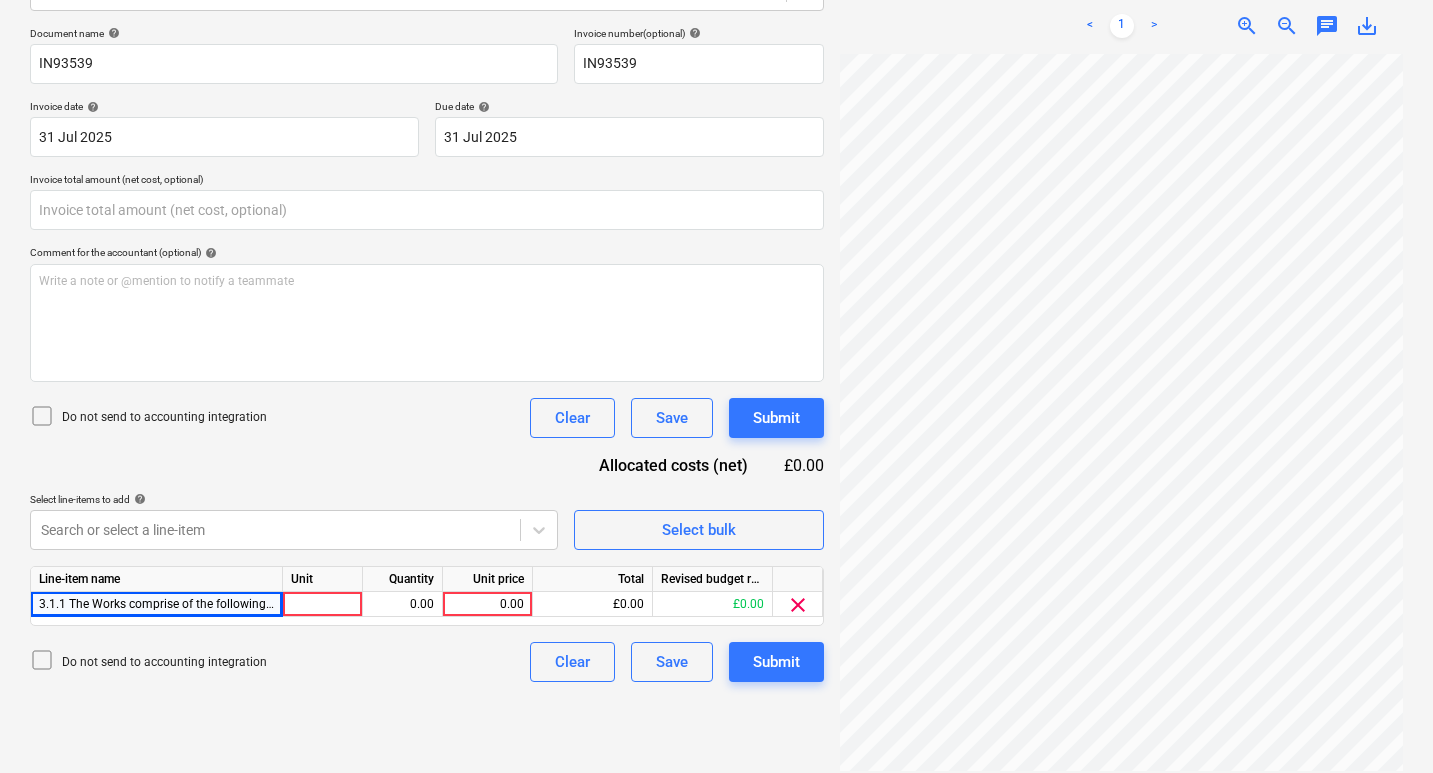 scroll, scrollTop: 0, scrollLeft: 0, axis: both 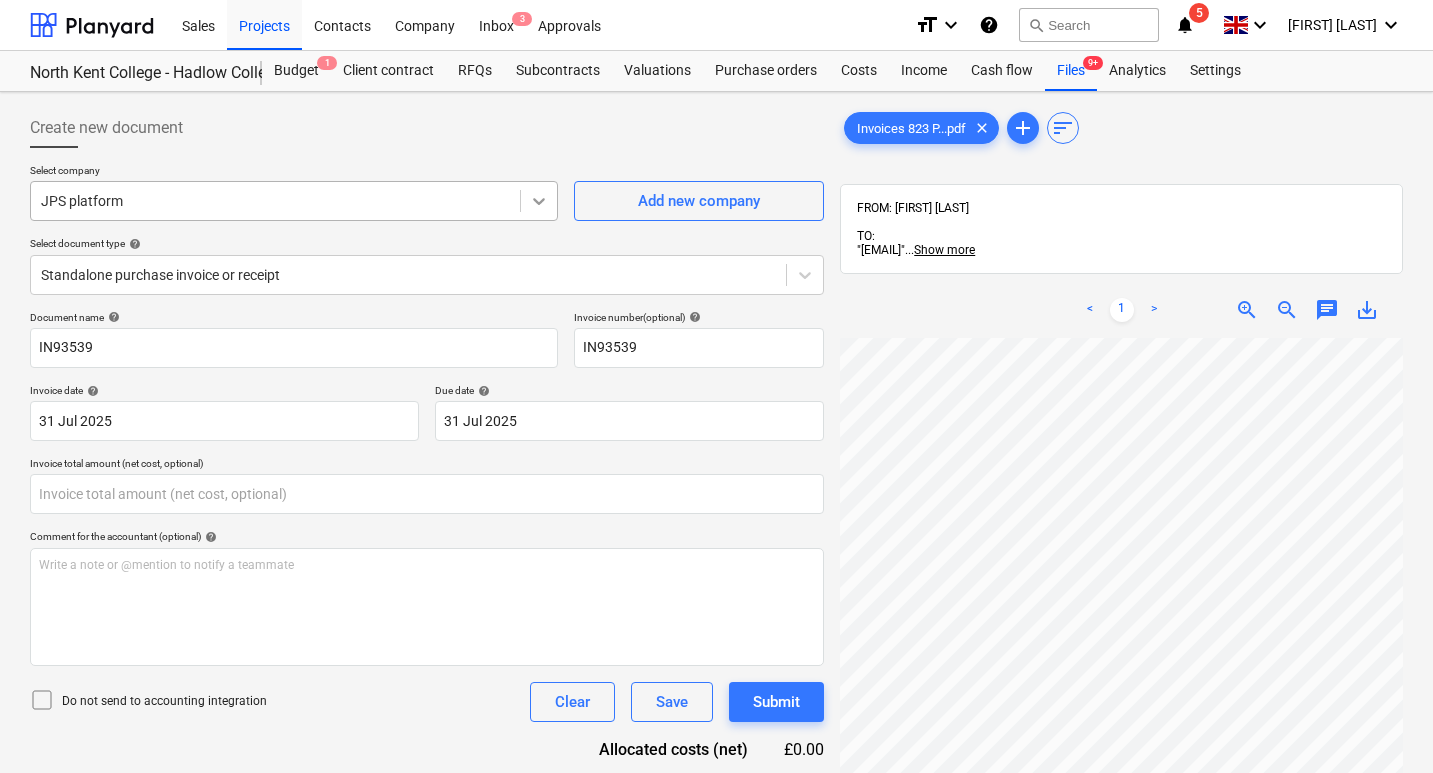 click at bounding box center [539, 201] 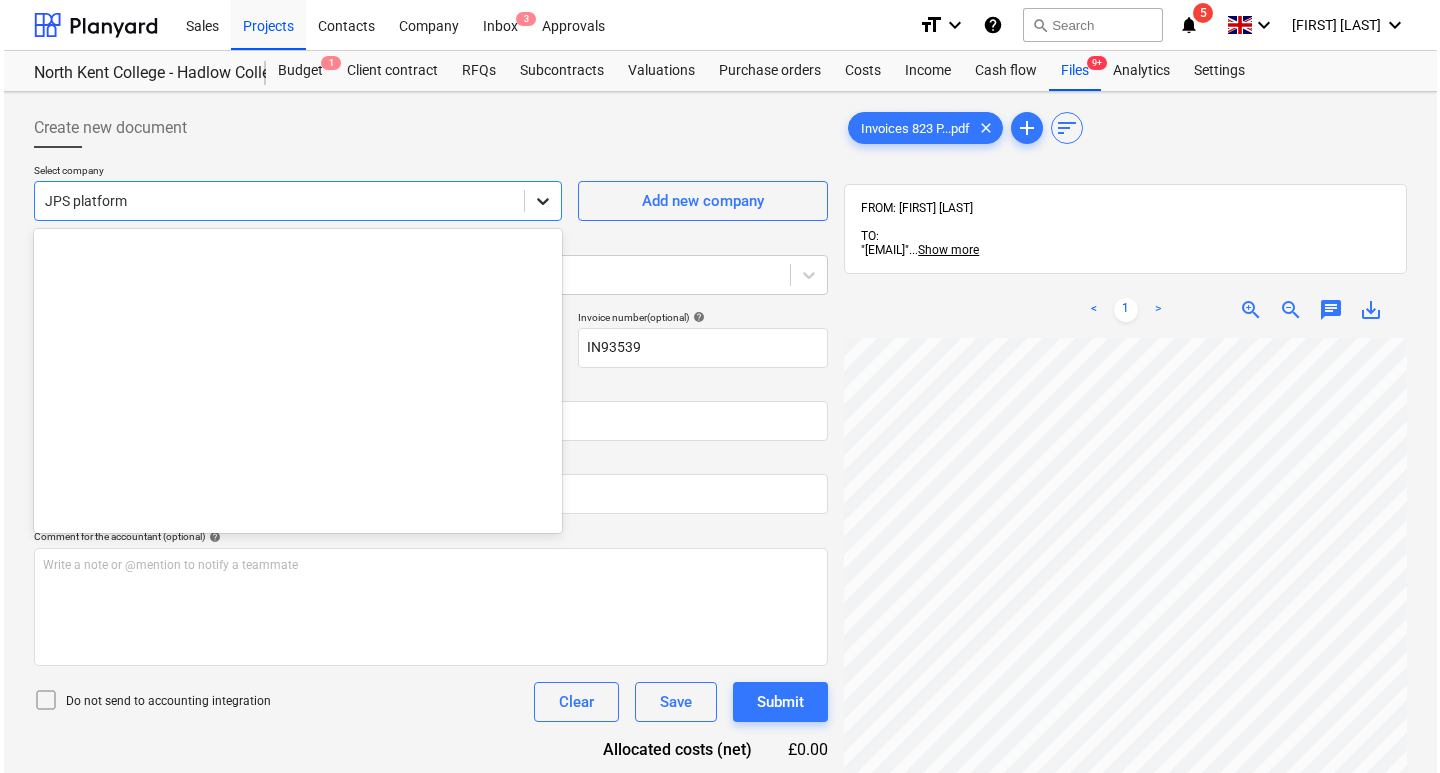 scroll, scrollTop: 5915, scrollLeft: 0, axis: vertical 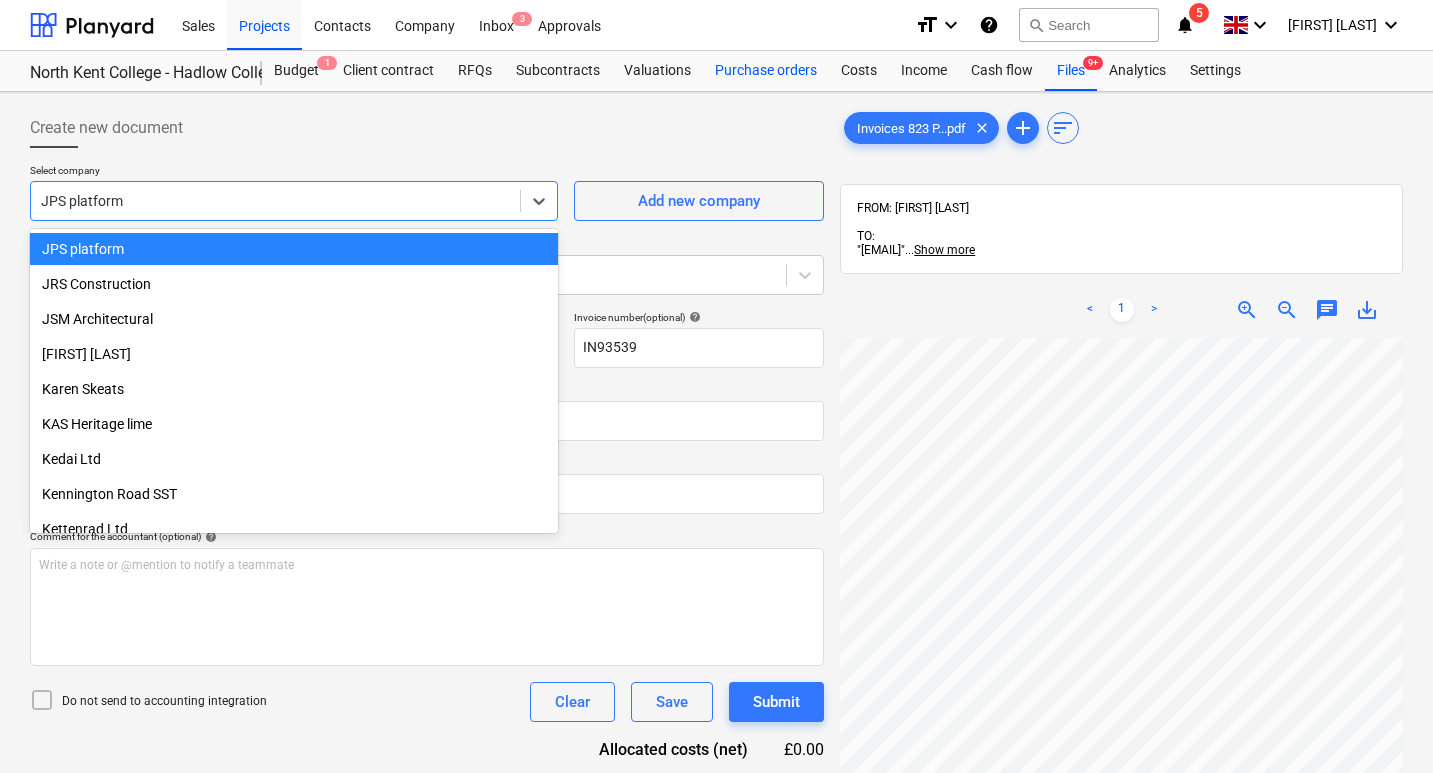 click on "Purchase orders" at bounding box center (766, 71) 